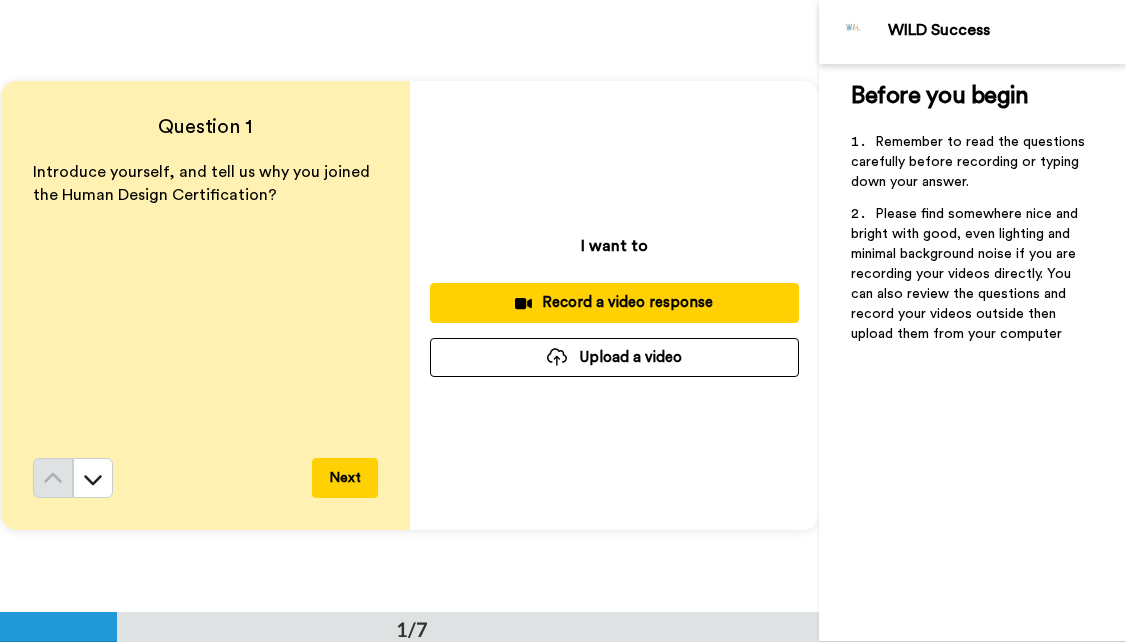 scroll, scrollTop: 0, scrollLeft: 0, axis: both 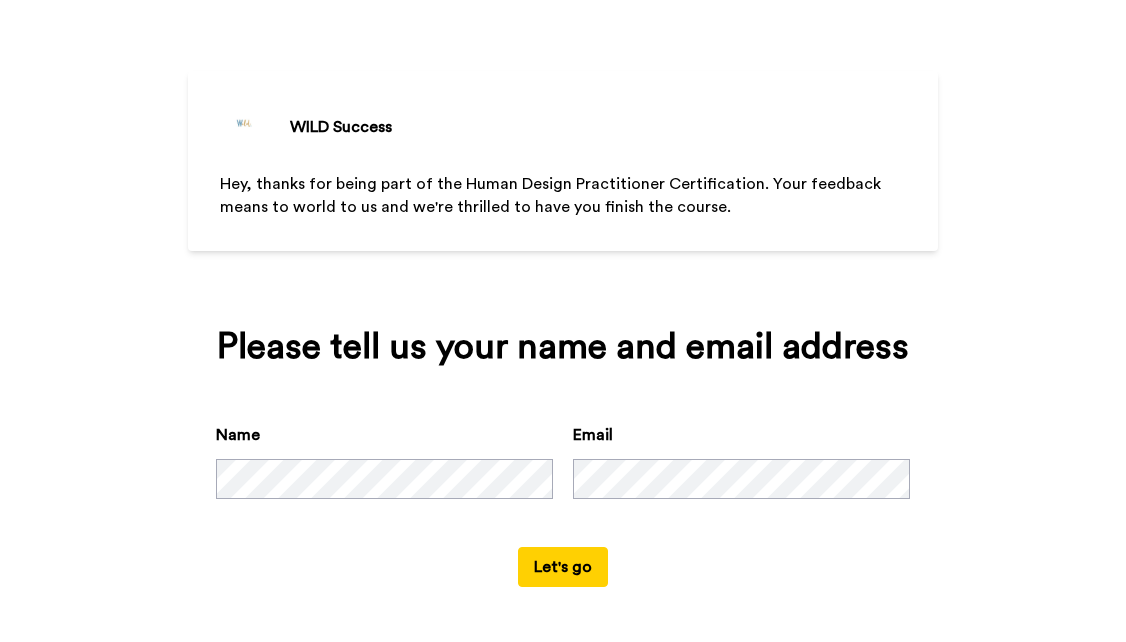 click on "Let's go" at bounding box center [563, 567] 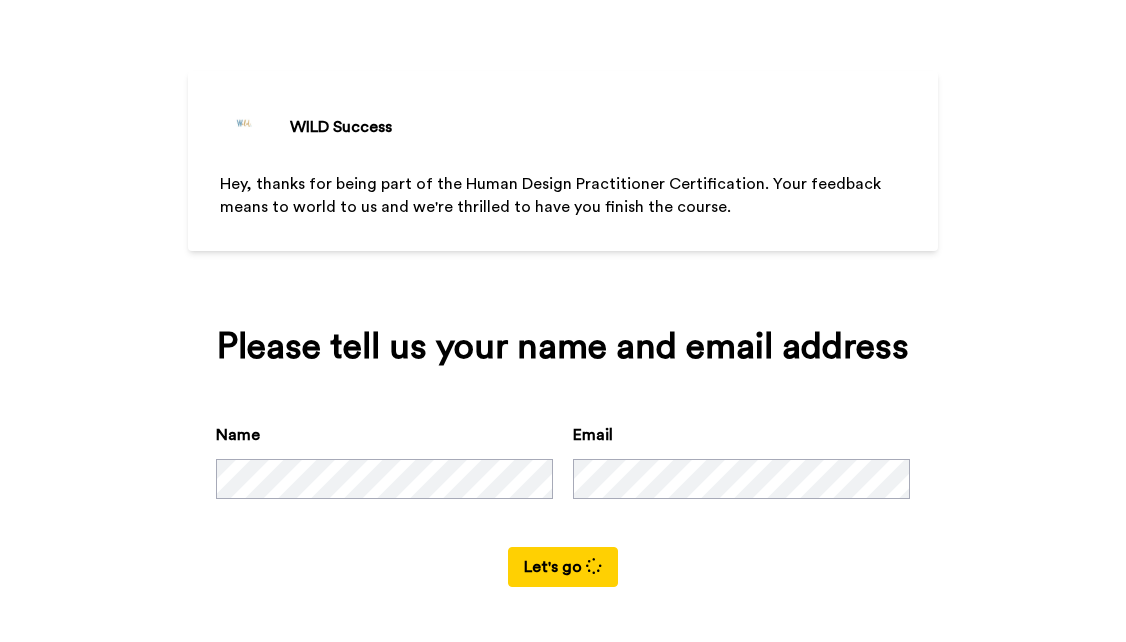 scroll, scrollTop: 0, scrollLeft: 0, axis: both 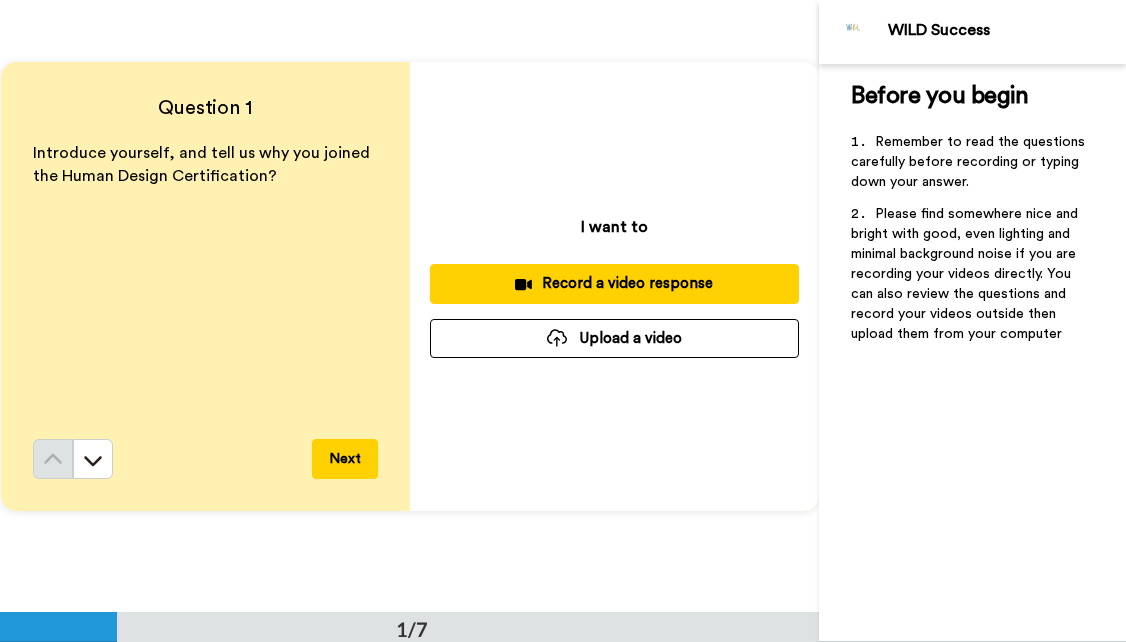 click on "Record a video response" at bounding box center [614, 283] 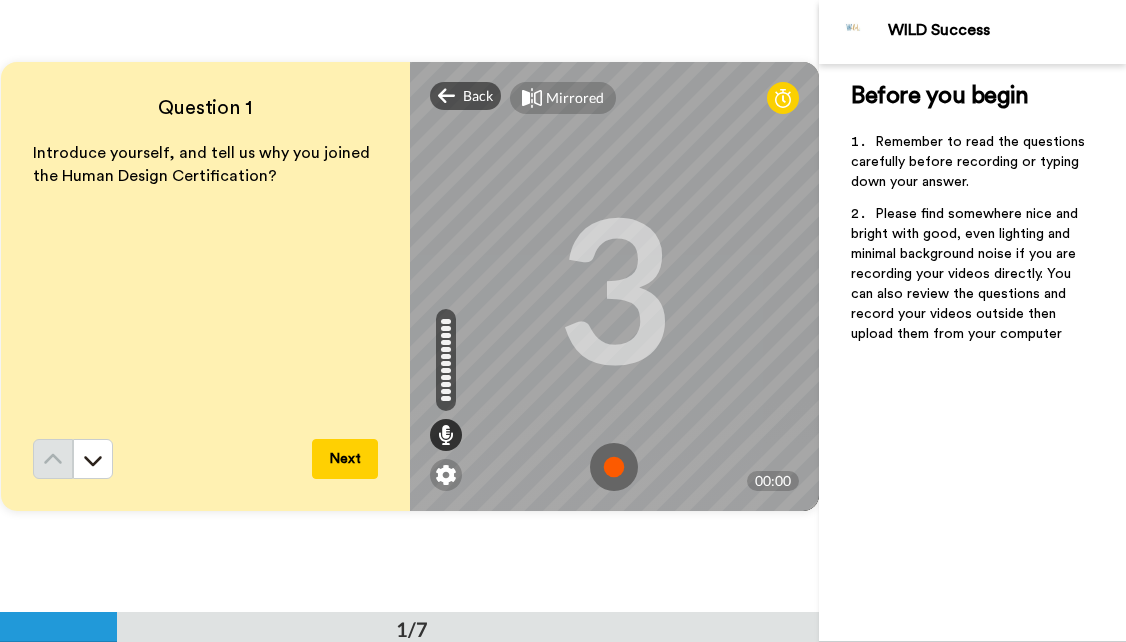 click at bounding box center (614, 467) 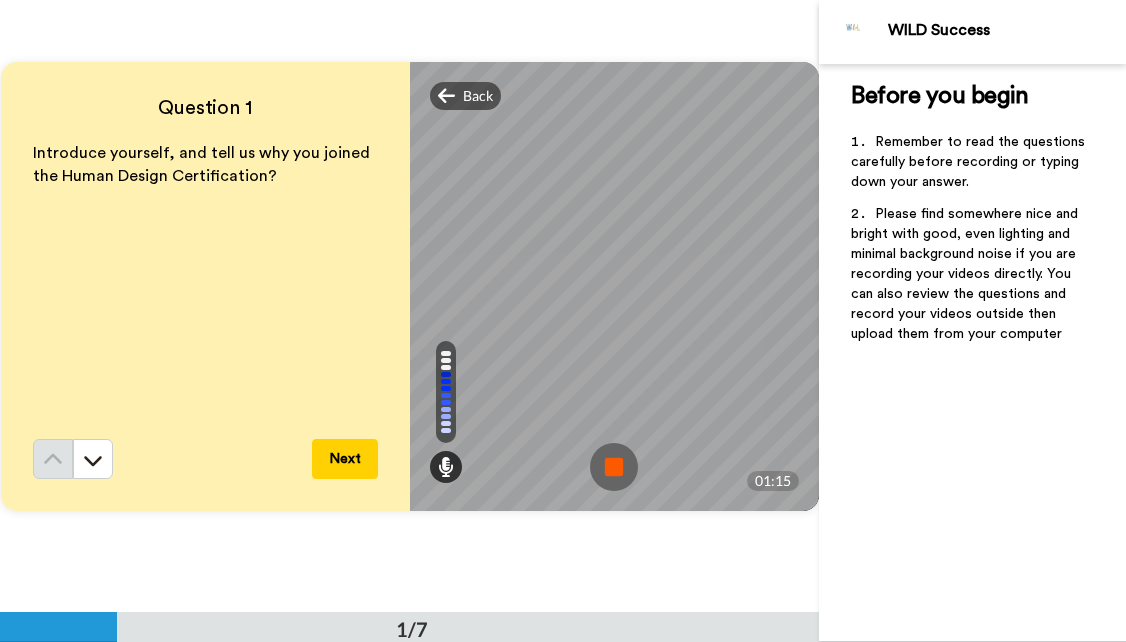 click at bounding box center [614, 467] 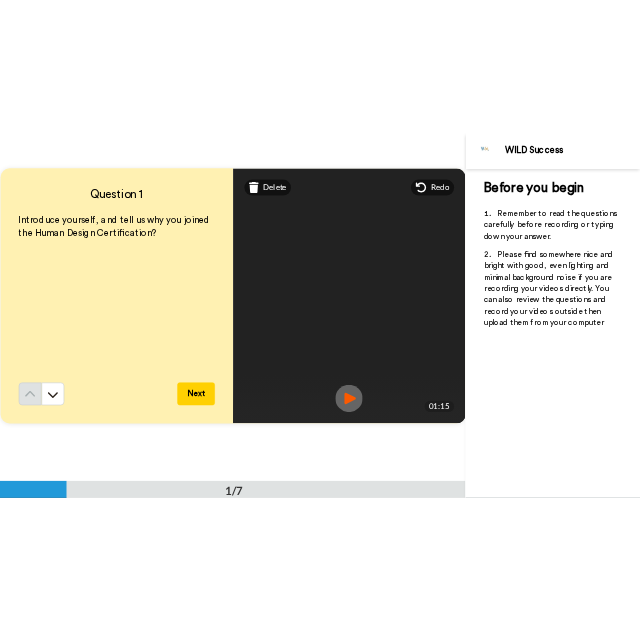 scroll, scrollTop: 0, scrollLeft: 0, axis: both 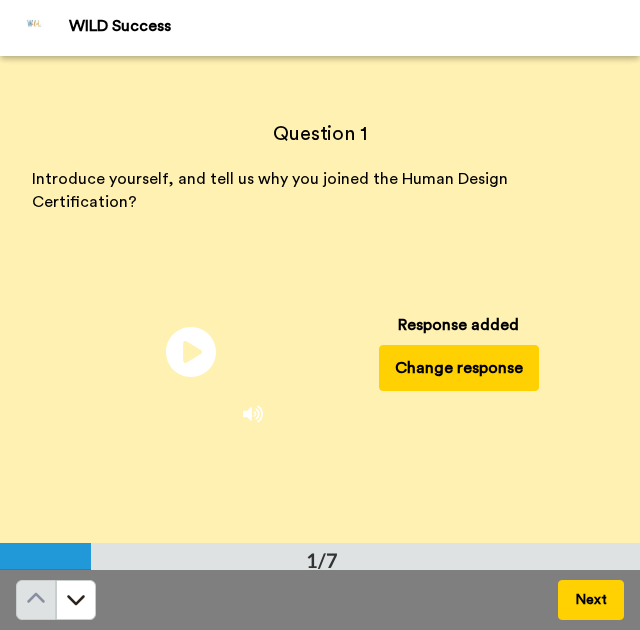 click on "Change response" at bounding box center [459, 368] 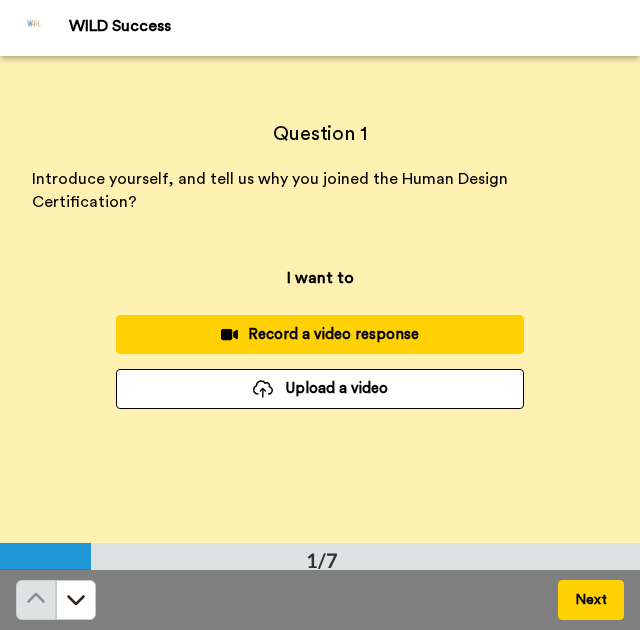 click on "Record a video response" at bounding box center [320, 334] 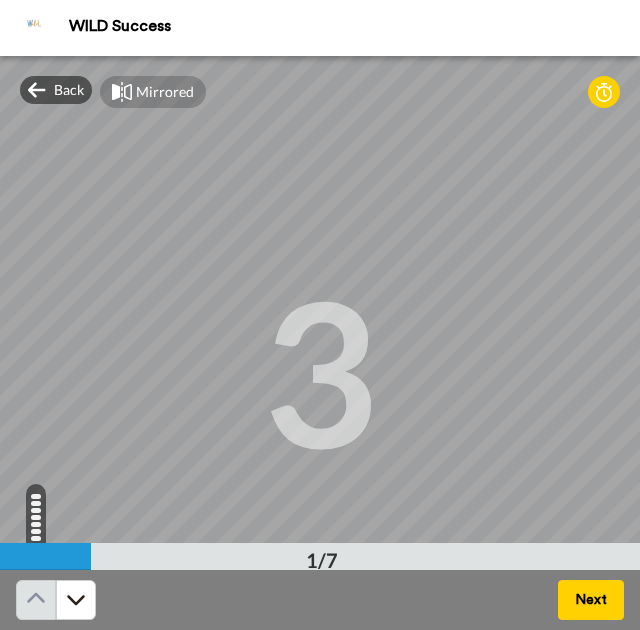 click on "3" at bounding box center [320, 371] 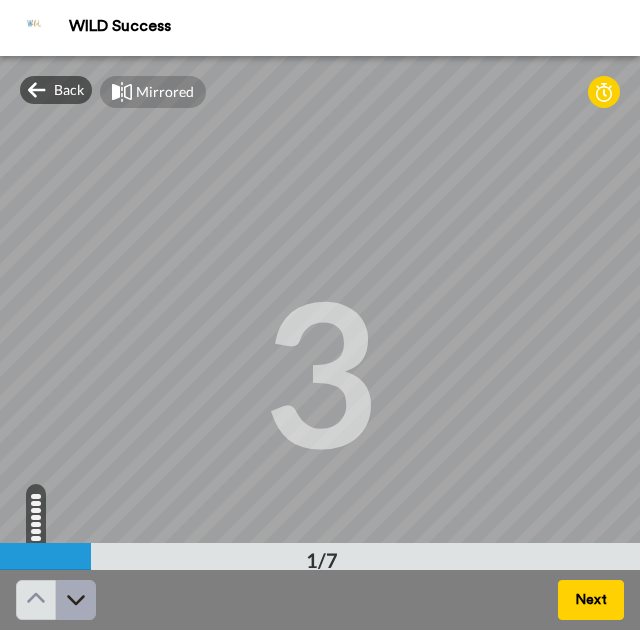 click at bounding box center (76, 600) 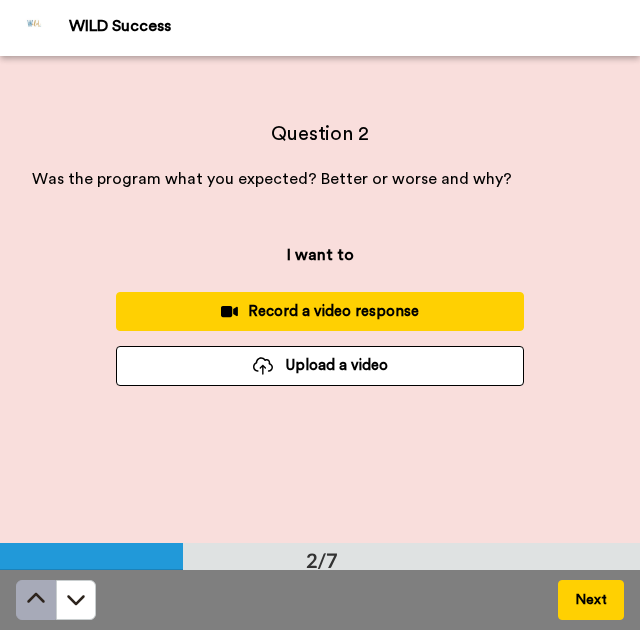 click 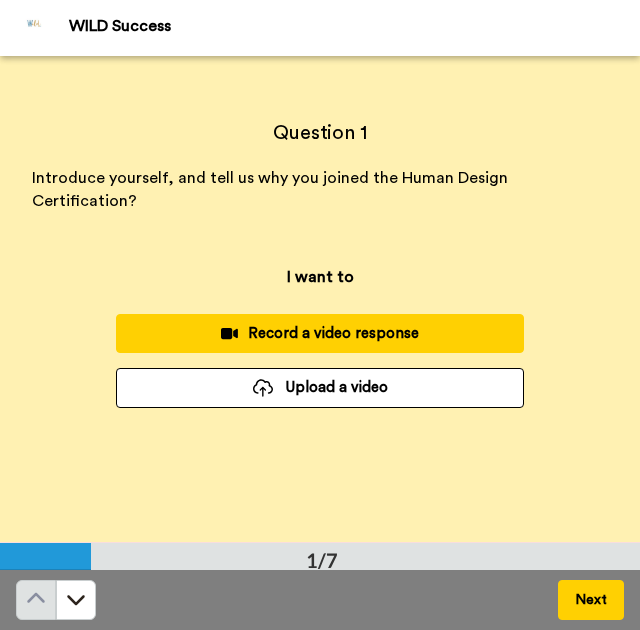 scroll, scrollTop: 0, scrollLeft: 0, axis: both 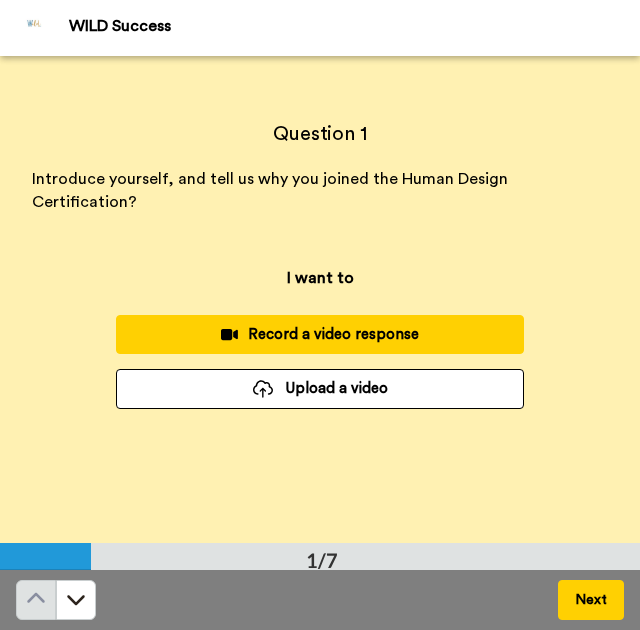 click on "Record a video response" at bounding box center (320, 334) 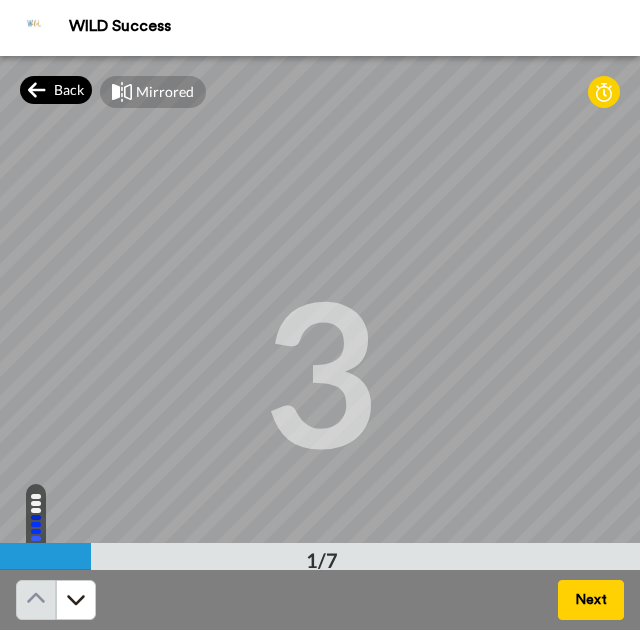 click on "Back" at bounding box center [56, 90] 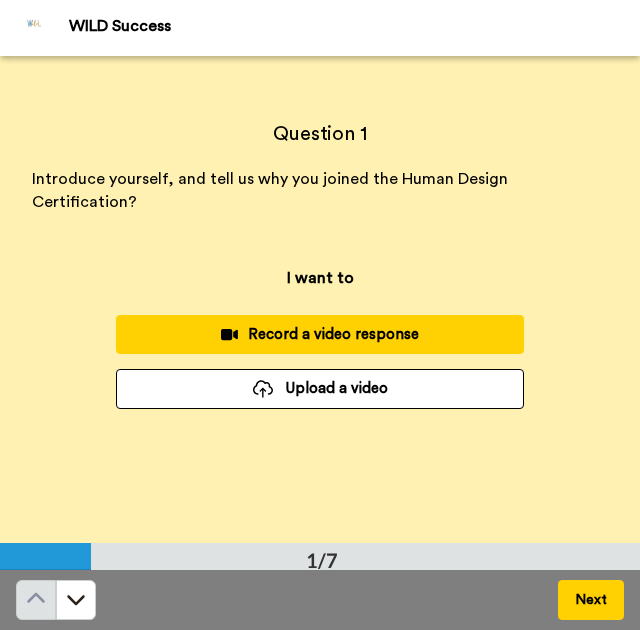 click on "Record a video response" at bounding box center (320, 334) 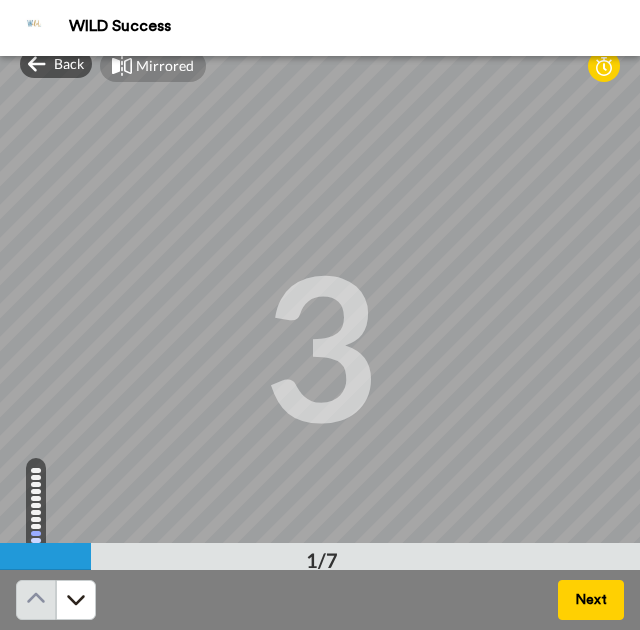 scroll, scrollTop: 175, scrollLeft: 0, axis: vertical 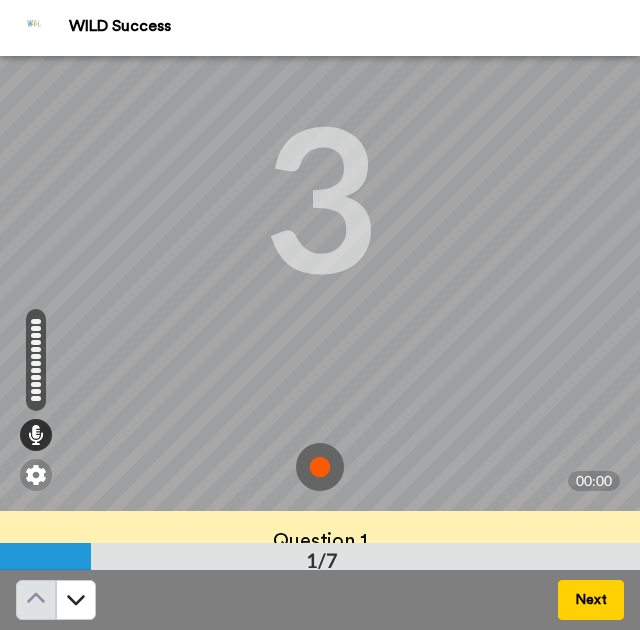 click at bounding box center [320, 467] 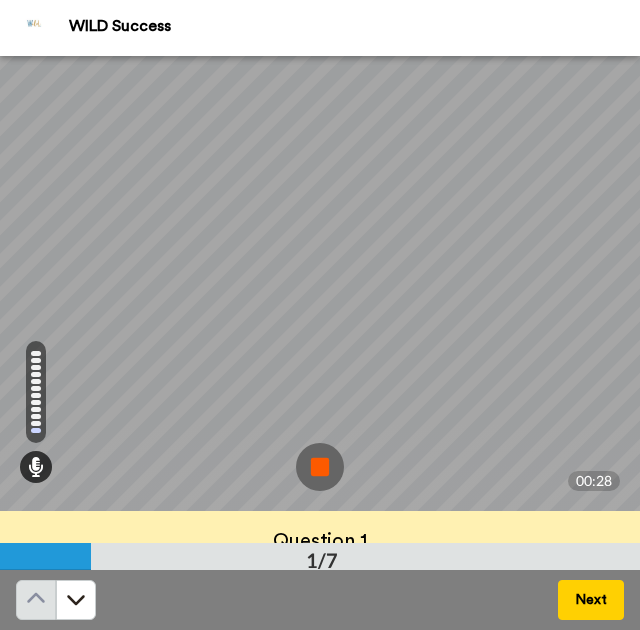 click at bounding box center (320, 467) 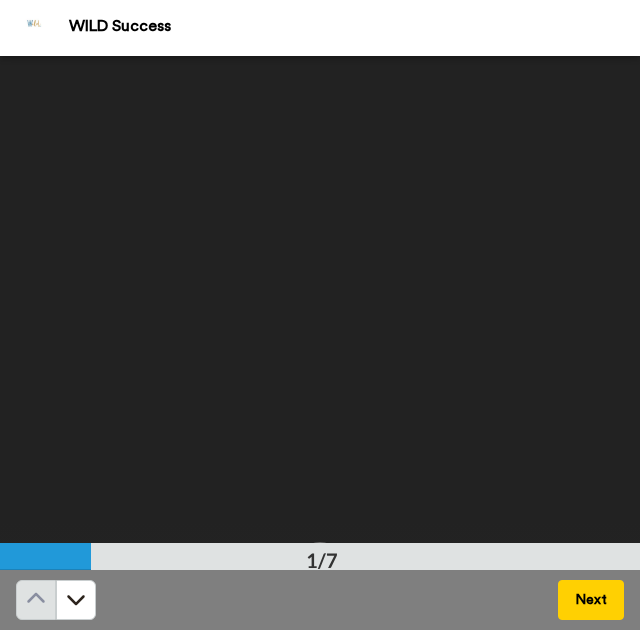 scroll, scrollTop: 0, scrollLeft: 0, axis: both 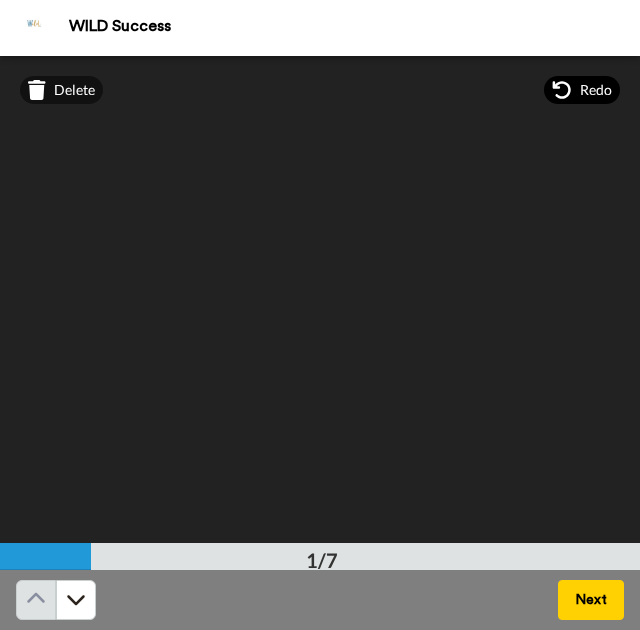 click 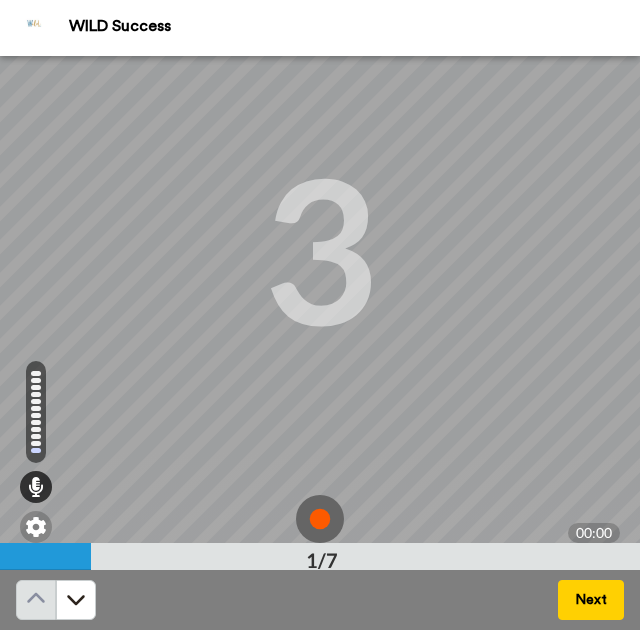 scroll, scrollTop: 255, scrollLeft: 0, axis: vertical 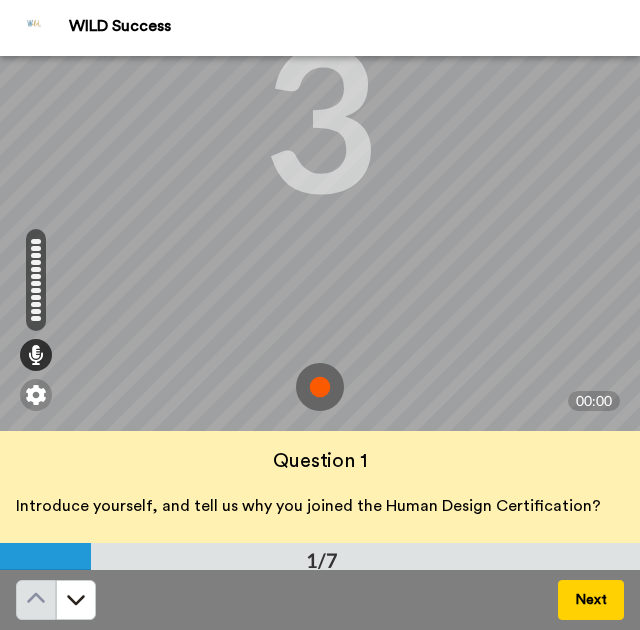 click at bounding box center (320, 387) 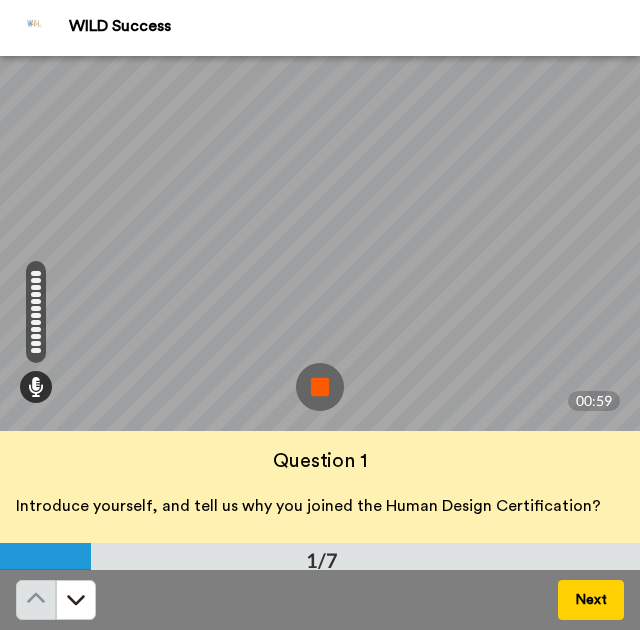 click at bounding box center [320, 387] 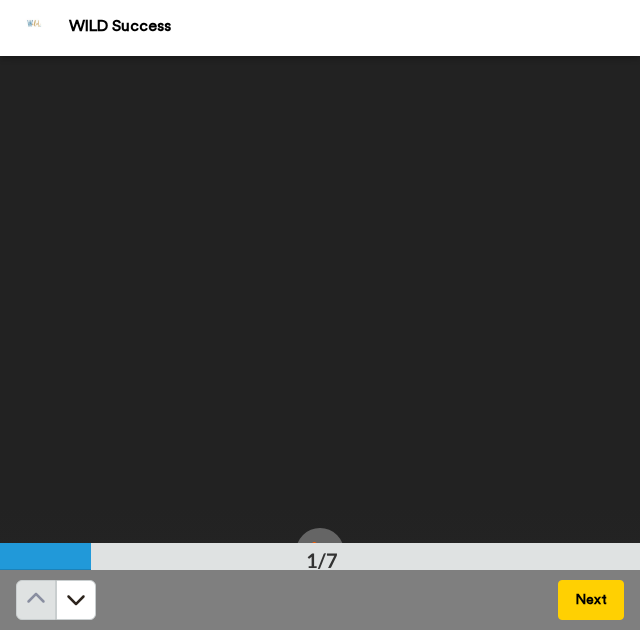 scroll, scrollTop: 255, scrollLeft: 0, axis: vertical 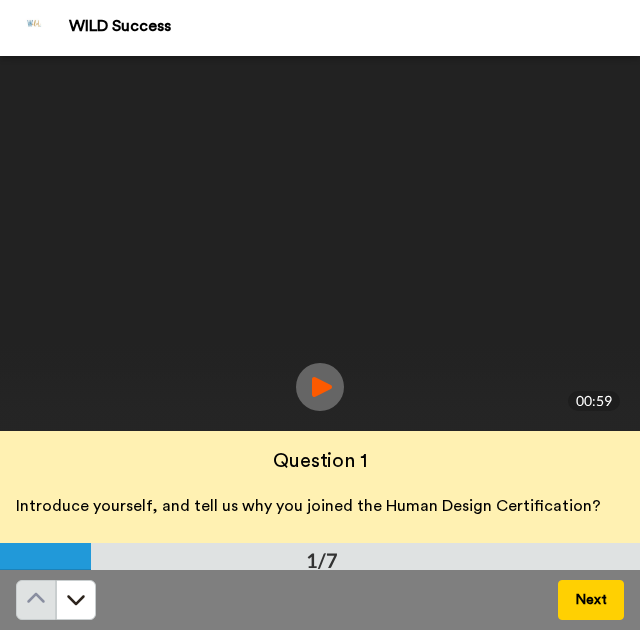 click at bounding box center (320, 387) 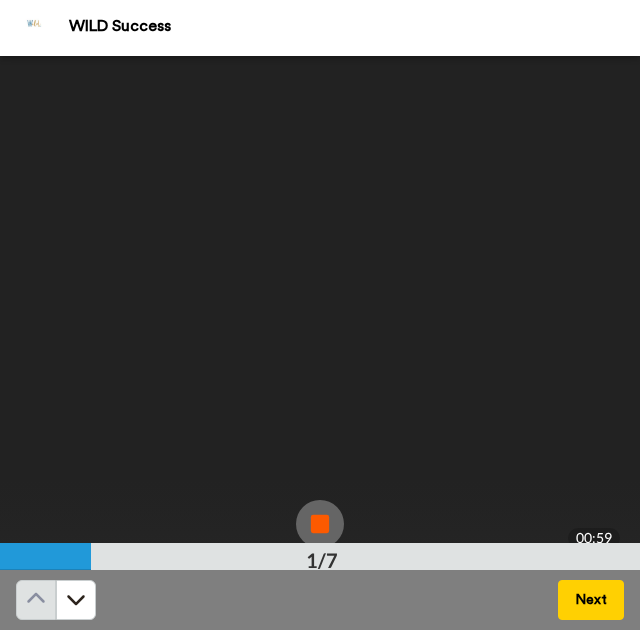 scroll, scrollTop: 35, scrollLeft: 0, axis: vertical 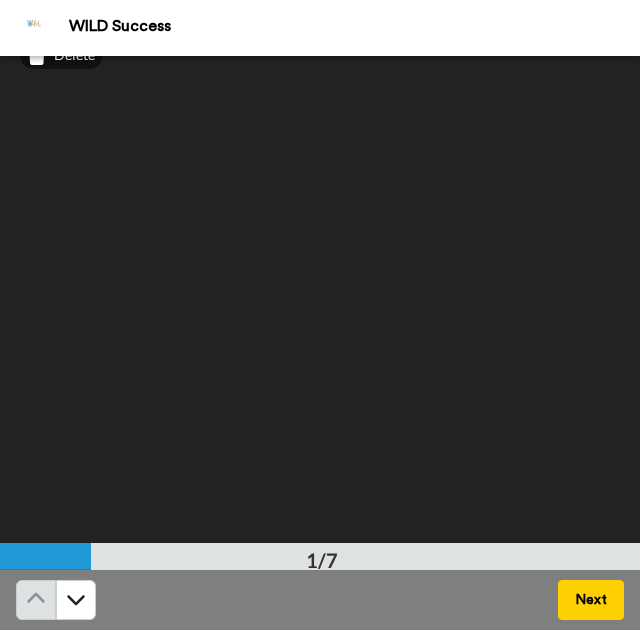 click at bounding box center (320, 336) 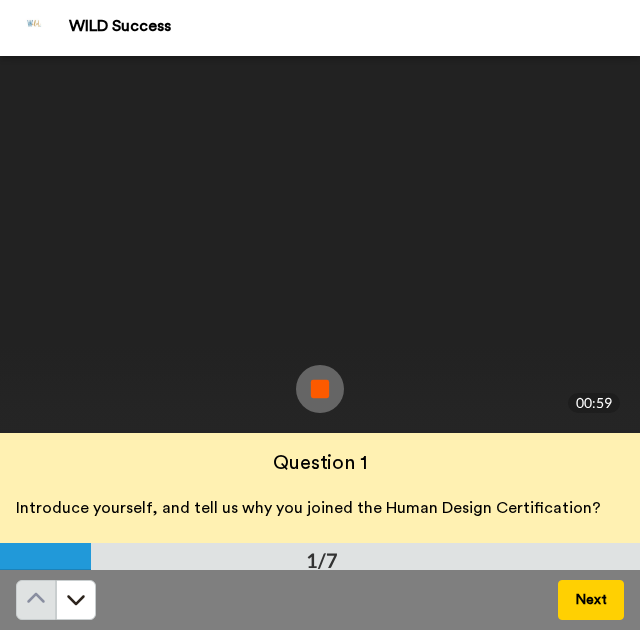 scroll, scrollTop: 0, scrollLeft: 0, axis: both 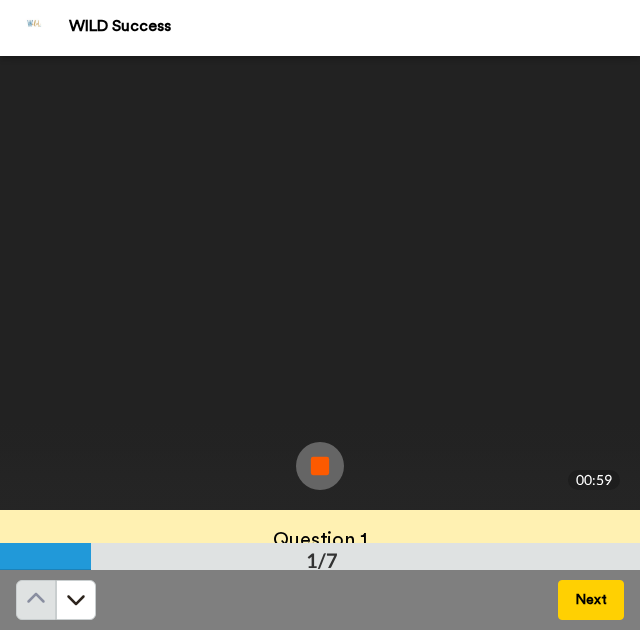 click at bounding box center (320, 466) 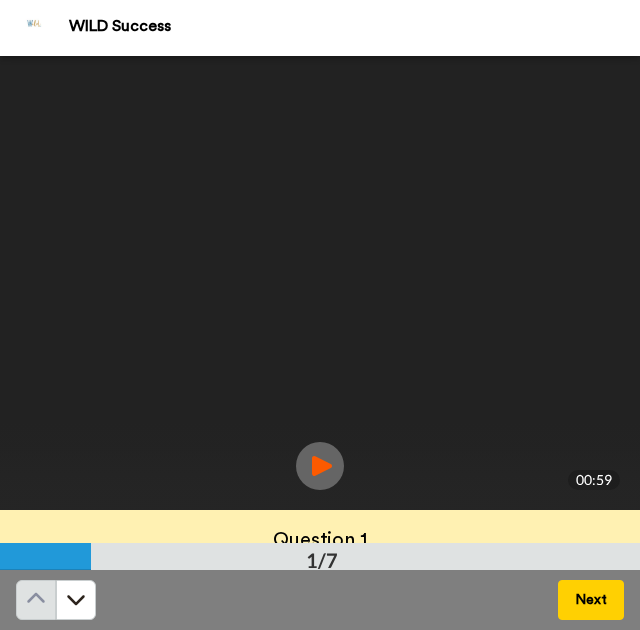 scroll, scrollTop: 0, scrollLeft: 0, axis: both 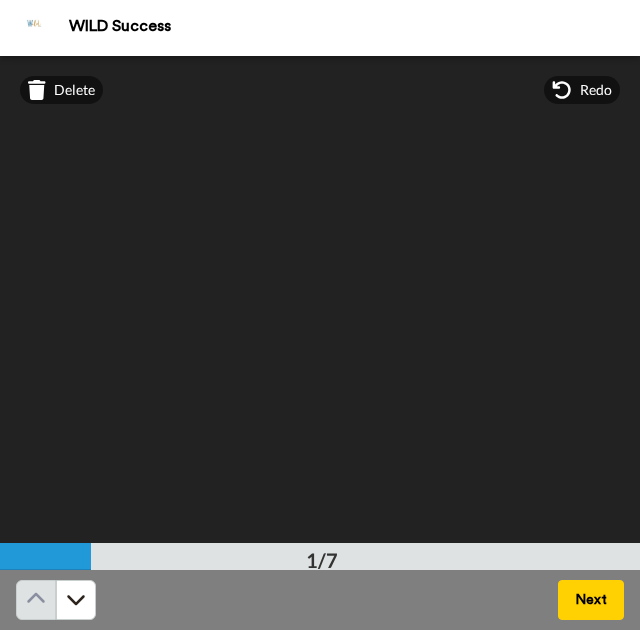 click on "Mirrored Redo" at bounding box center [320, 90] 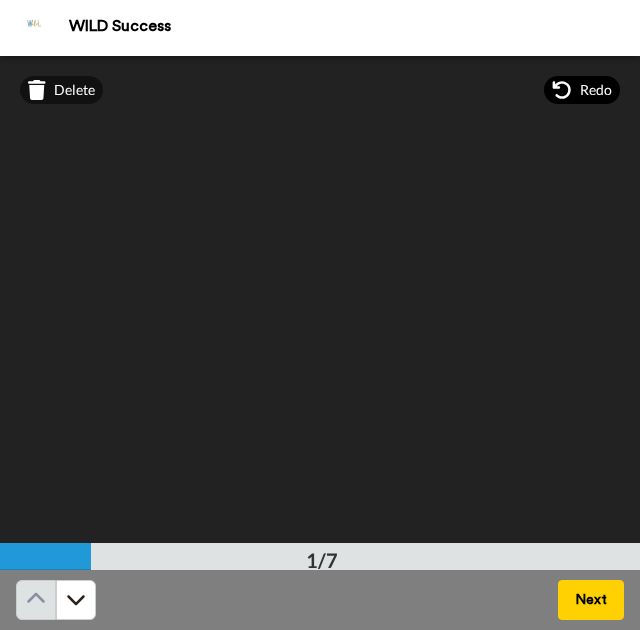 click on "Redo" at bounding box center (596, 90) 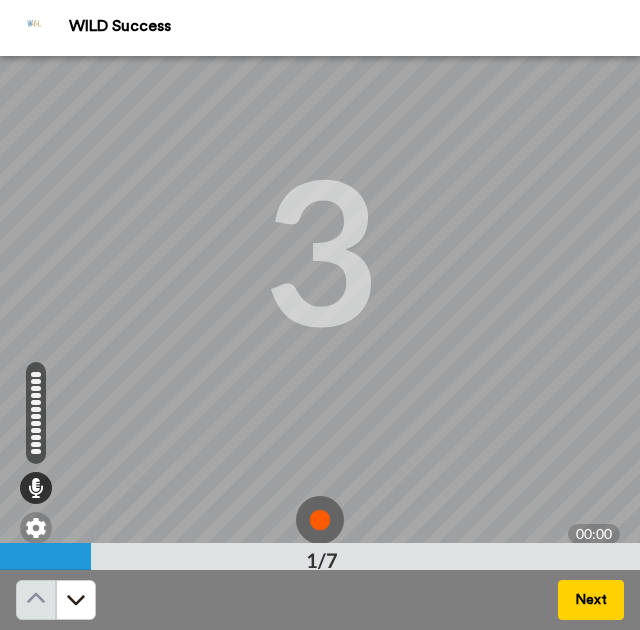 scroll, scrollTop: 164, scrollLeft: 0, axis: vertical 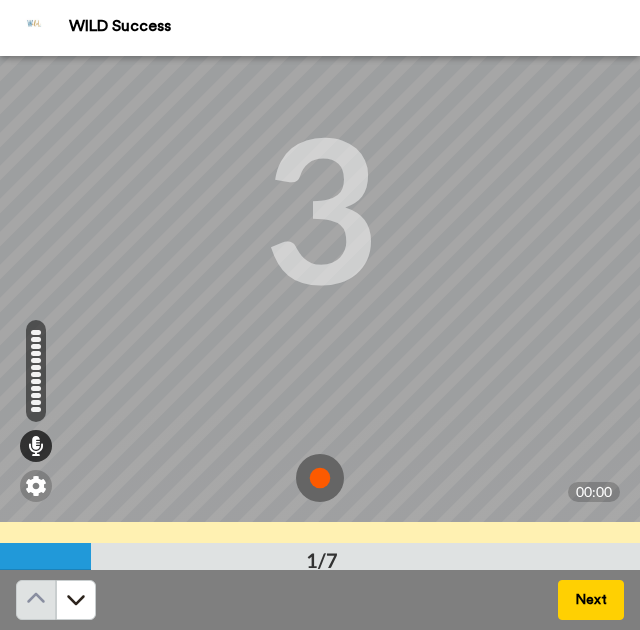 click at bounding box center (320, 478) 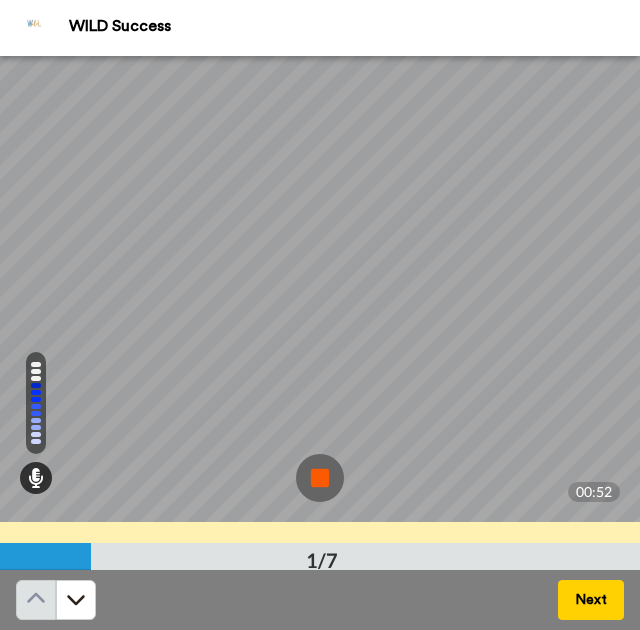 click at bounding box center [320, 478] 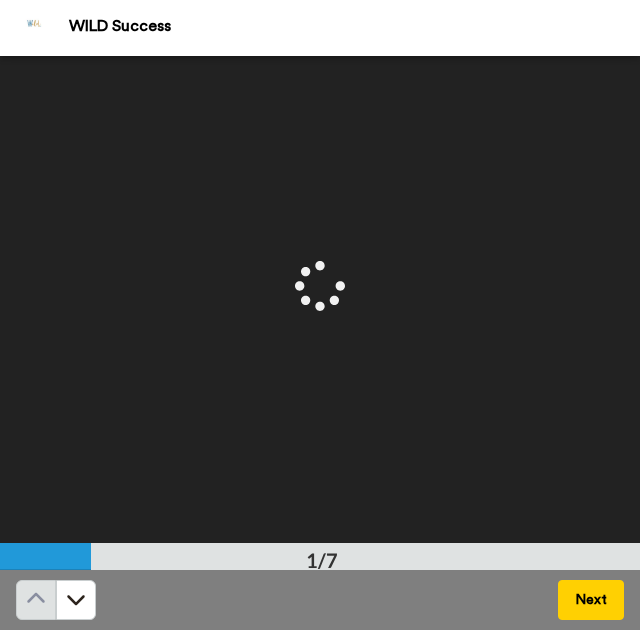 scroll, scrollTop: 0, scrollLeft: 0, axis: both 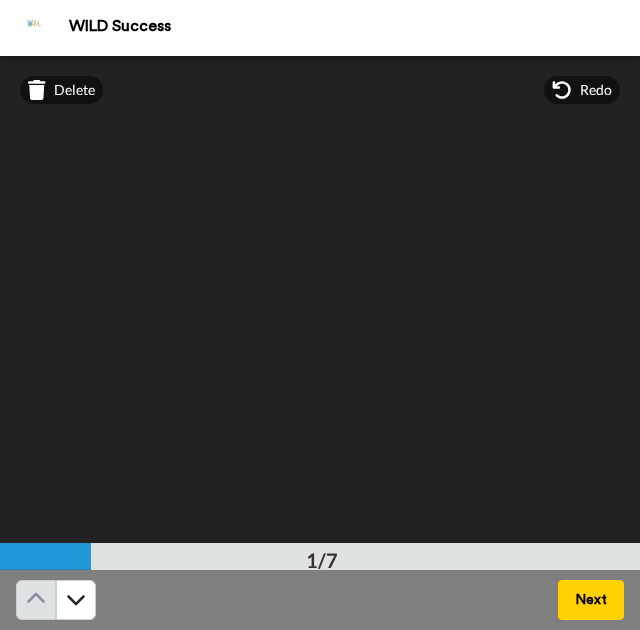 click at bounding box center (320, 371) 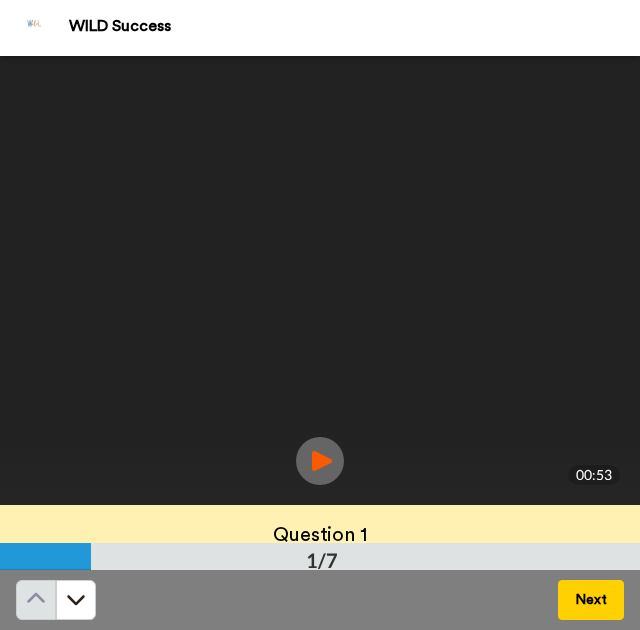 click at bounding box center [320, 461] 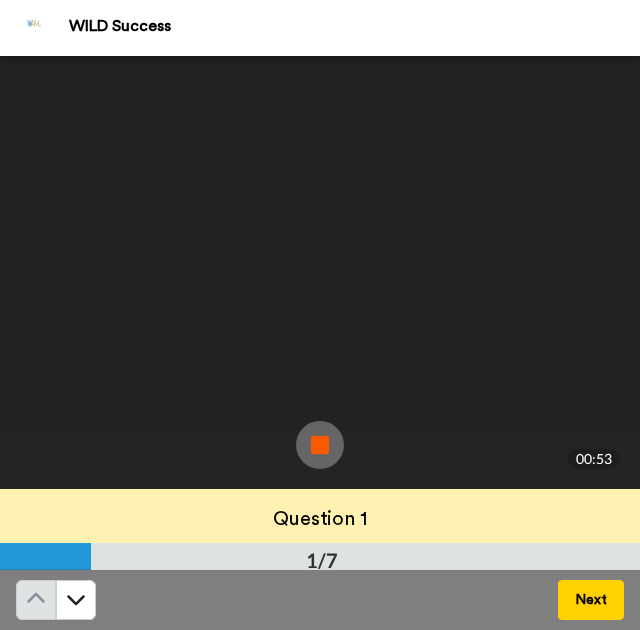 scroll, scrollTop: 255, scrollLeft: 0, axis: vertical 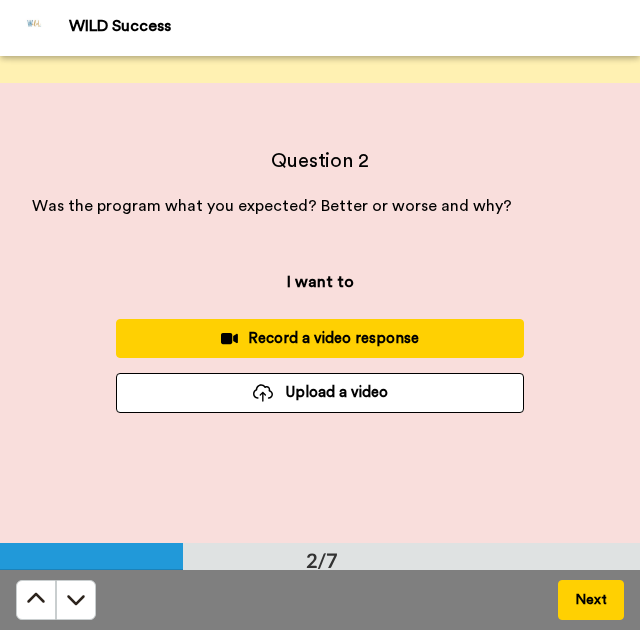click on "Record a video response" at bounding box center [320, 338] 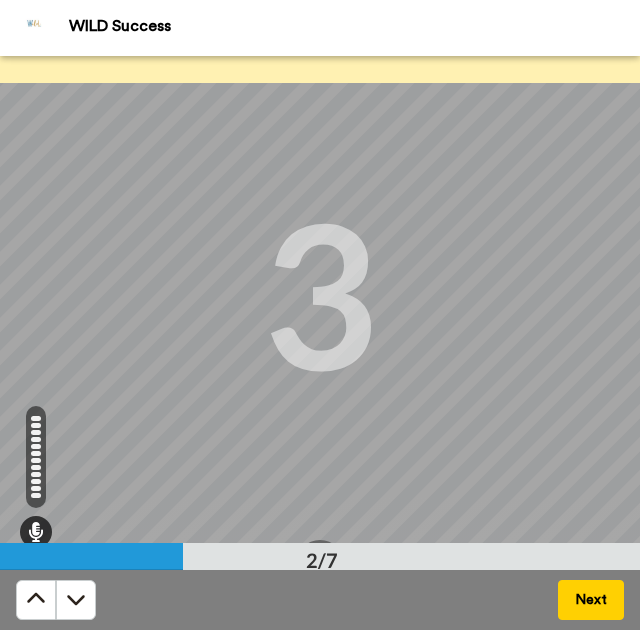 scroll, scrollTop: 146, scrollLeft: 0, axis: vertical 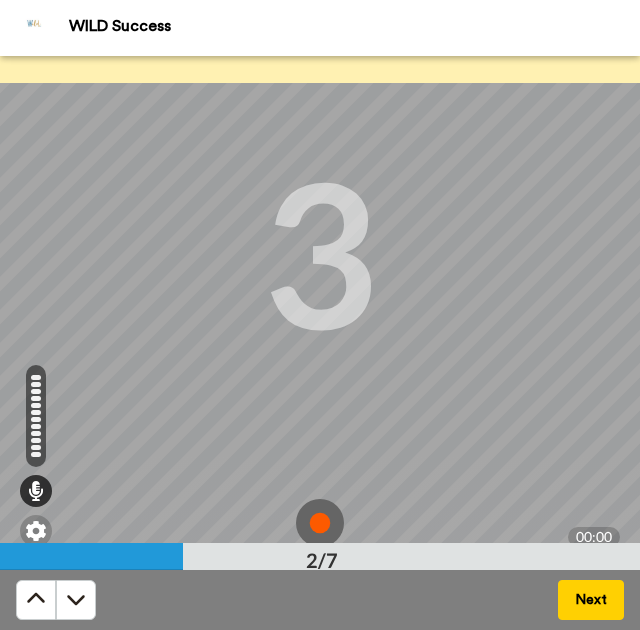 click at bounding box center (320, 523) 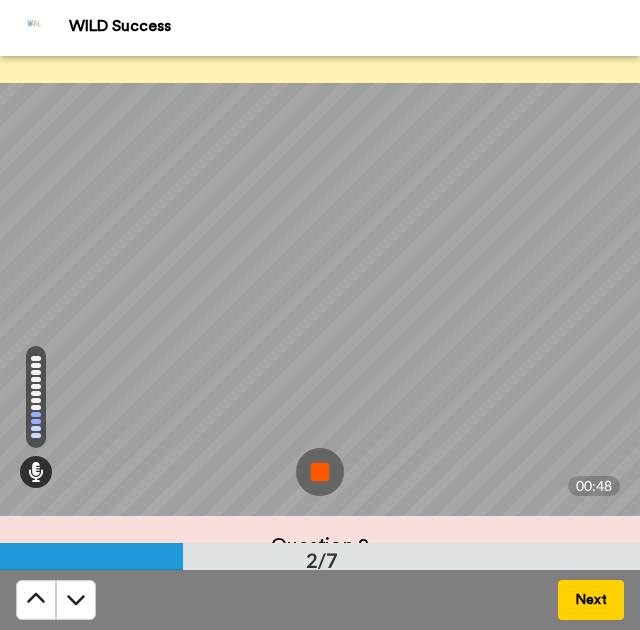 scroll, scrollTop: 239, scrollLeft: 0, axis: vertical 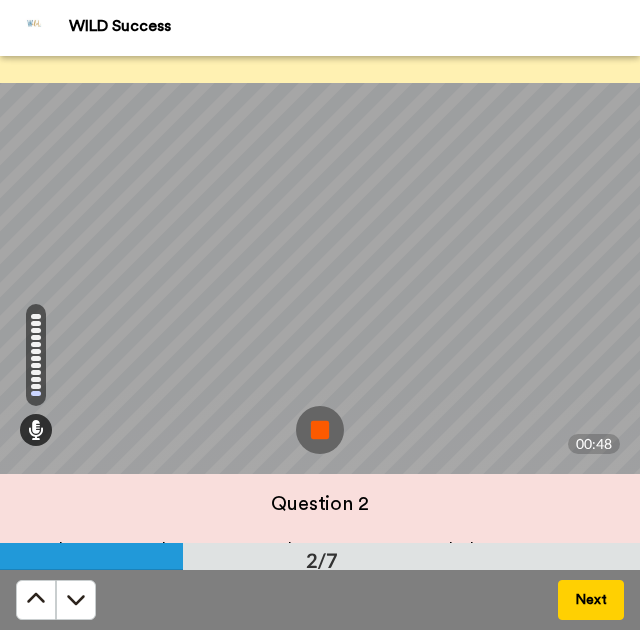 click at bounding box center [320, 430] 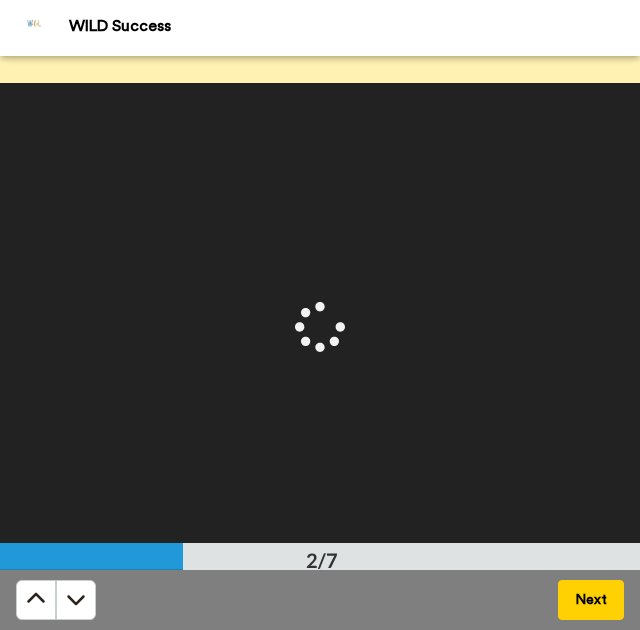 scroll, scrollTop: 0, scrollLeft: 0, axis: both 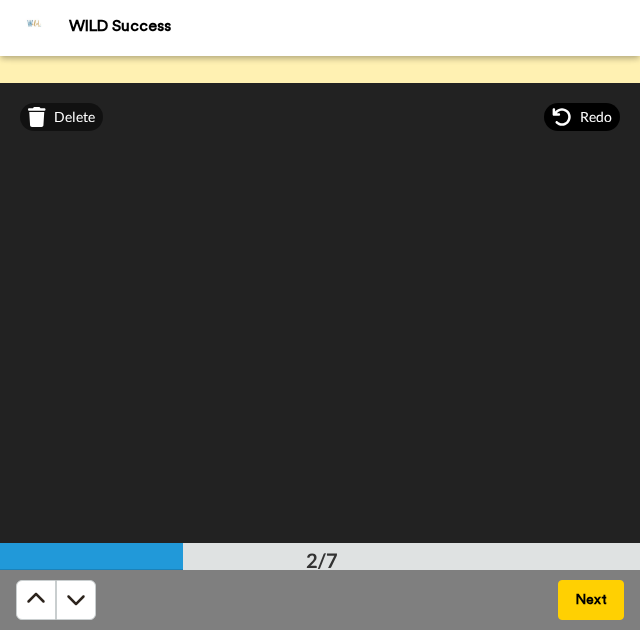 click on "Redo" at bounding box center (582, 117) 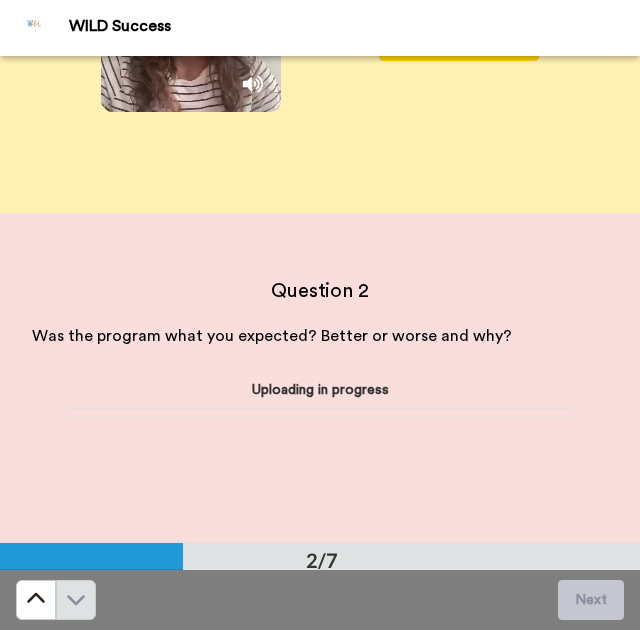 scroll, scrollTop: 134, scrollLeft: 0, axis: vertical 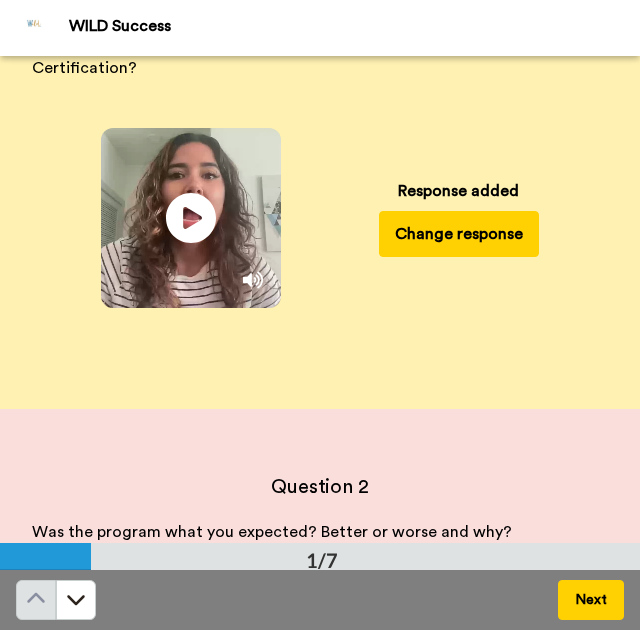 click on "Change response" at bounding box center [459, 234] 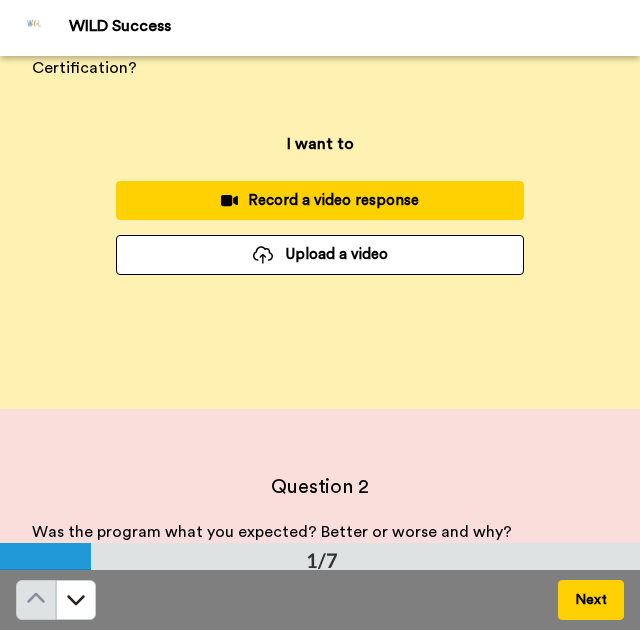 click on "Record a video response" at bounding box center (320, 200) 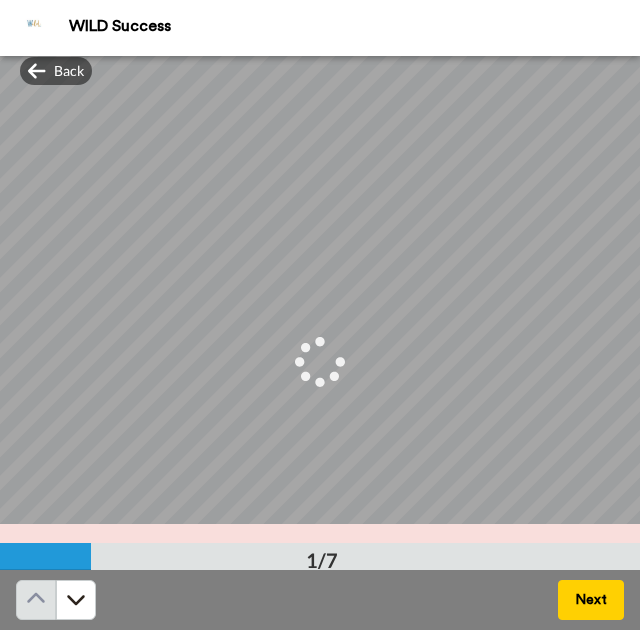 scroll, scrollTop: 0, scrollLeft: 0, axis: both 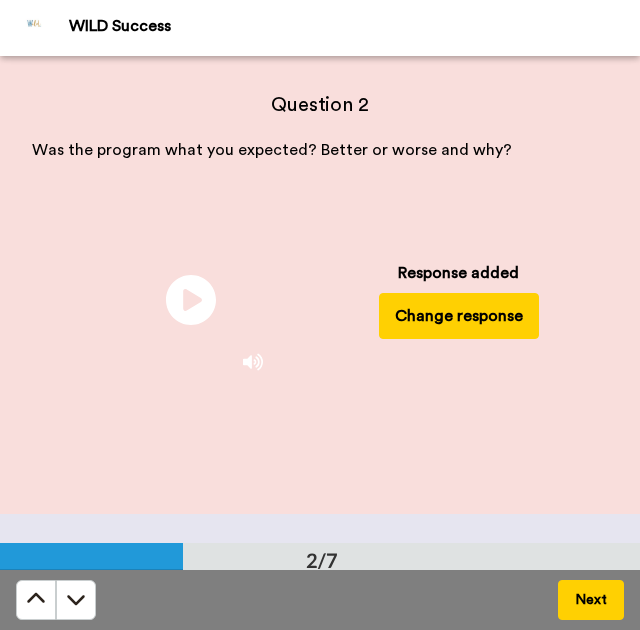 click on "Change response" at bounding box center (459, 316) 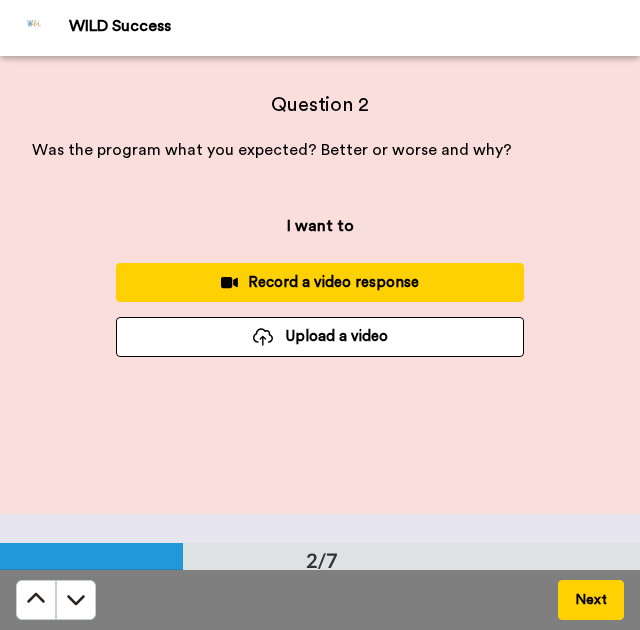 click on "Record a video response" at bounding box center (320, 282) 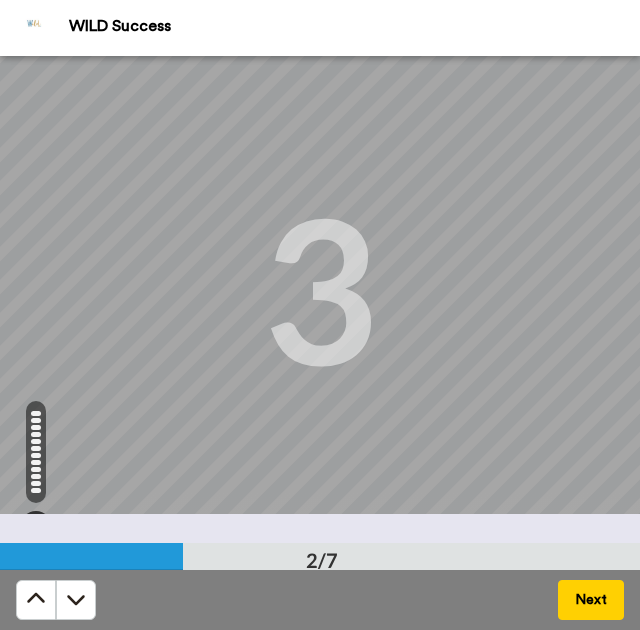 scroll, scrollTop: 255, scrollLeft: 0, axis: vertical 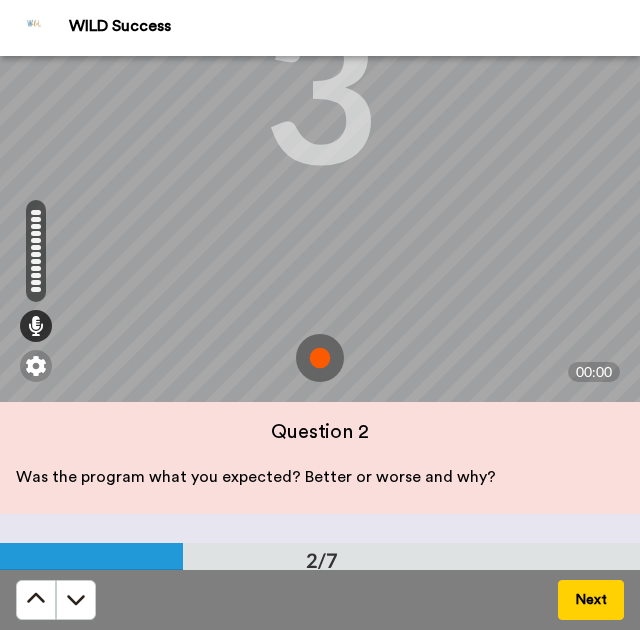 click at bounding box center (320, 358) 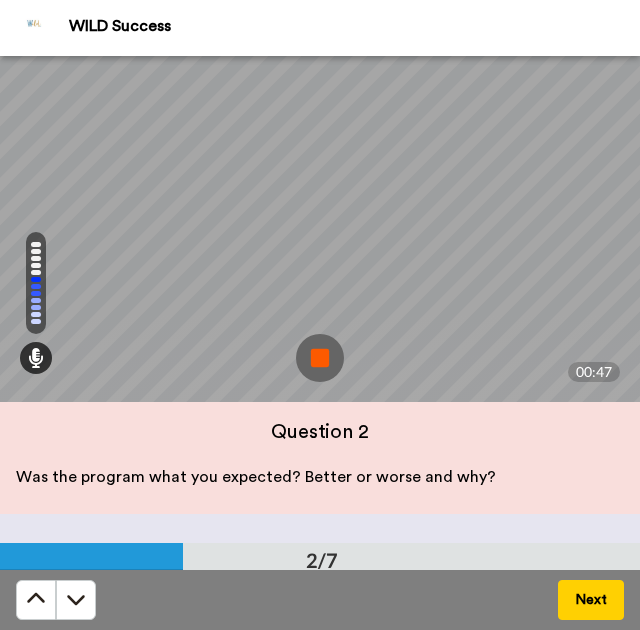 click at bounding box center (320, 358) 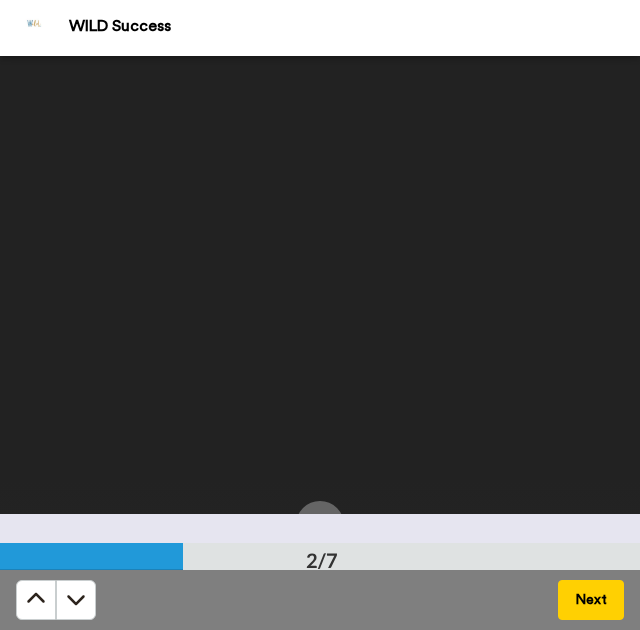 scroll, scrollTop: 70, scrollLeft: 0, axis: vertical 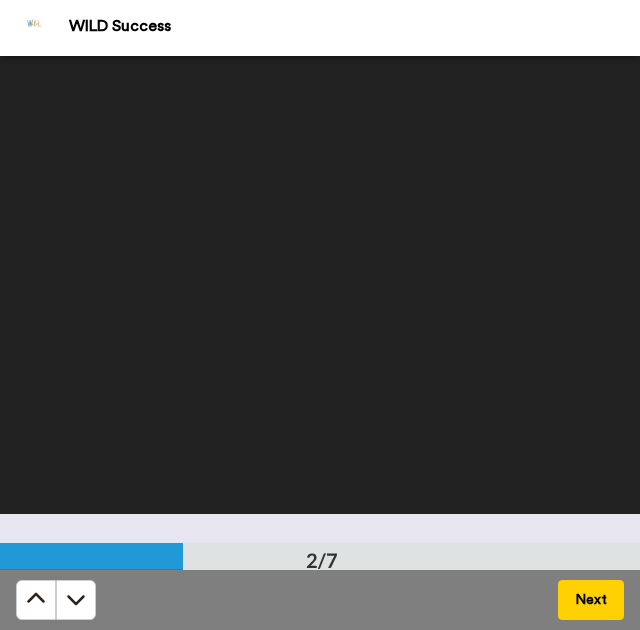 click at bounding box center [320, 272] 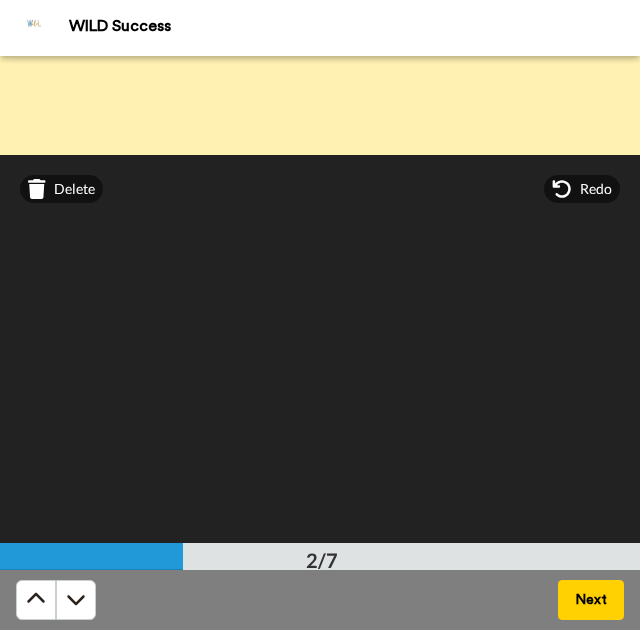 scroll, scrollTop: 364, scrollLeft: 0, axis: vertical 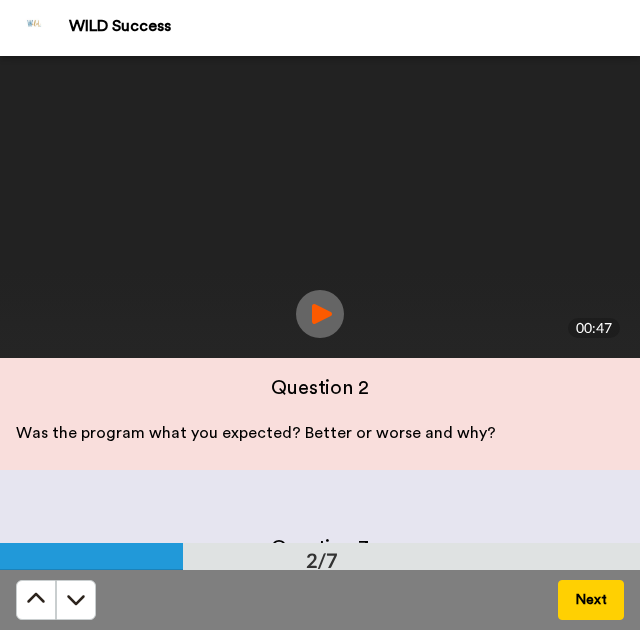 click at bounding box center (320, 314) 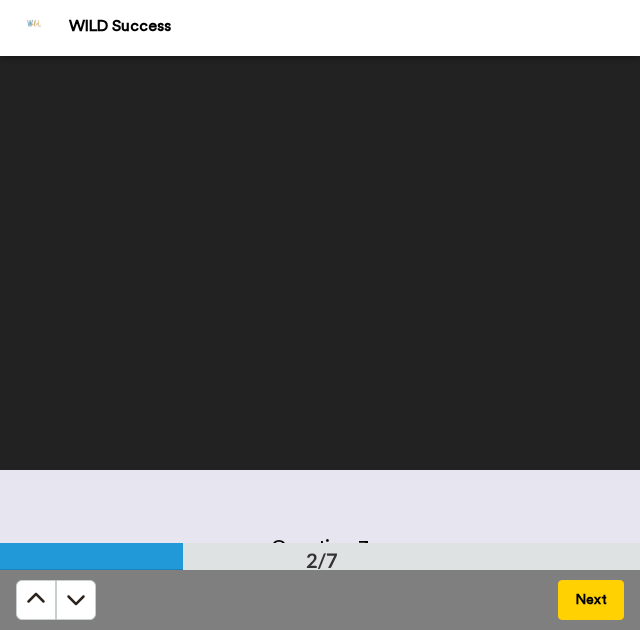 scroll, scrollTop: 0, scrollLeft: 0, axis: both 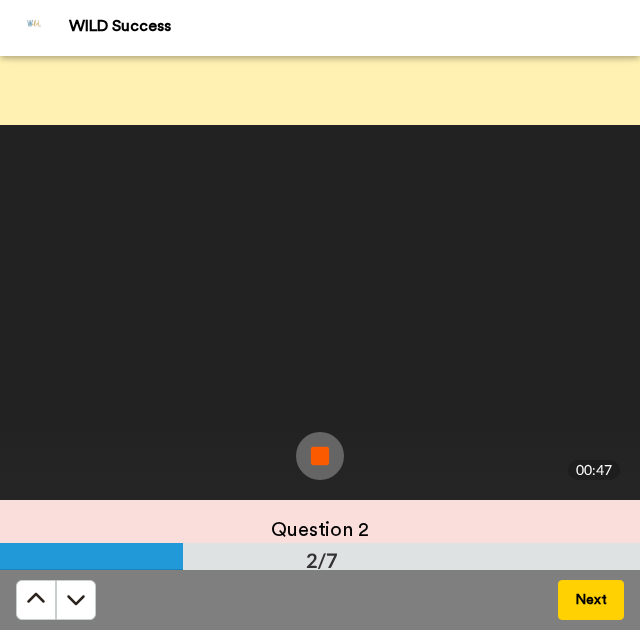 click at bounding box center (320, 456) 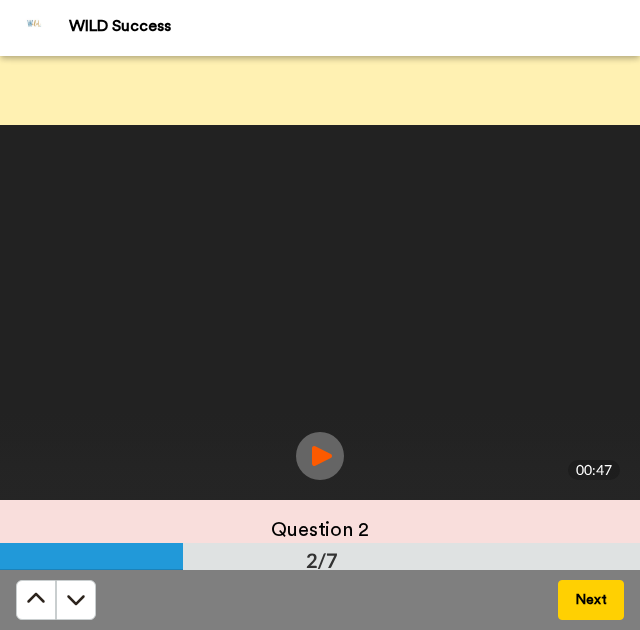 scroll, scrollTop: 0, scrollLeft: 0, axis: both 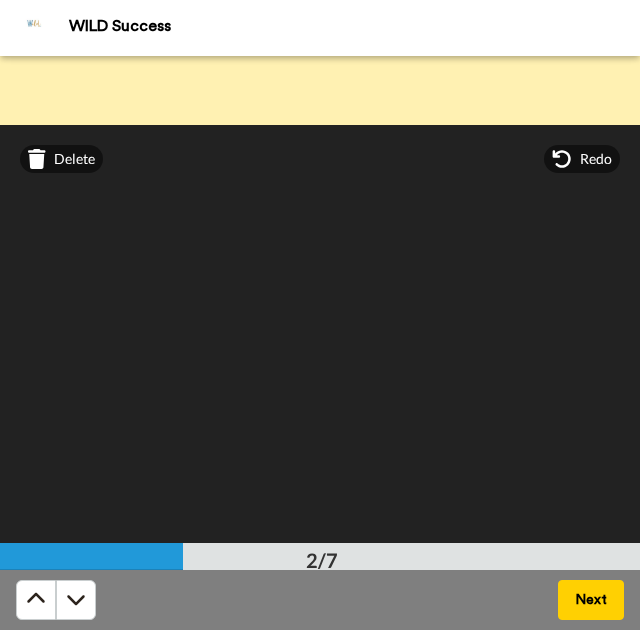 click on "Mirrored Redo" at bounding box center [320, 159] 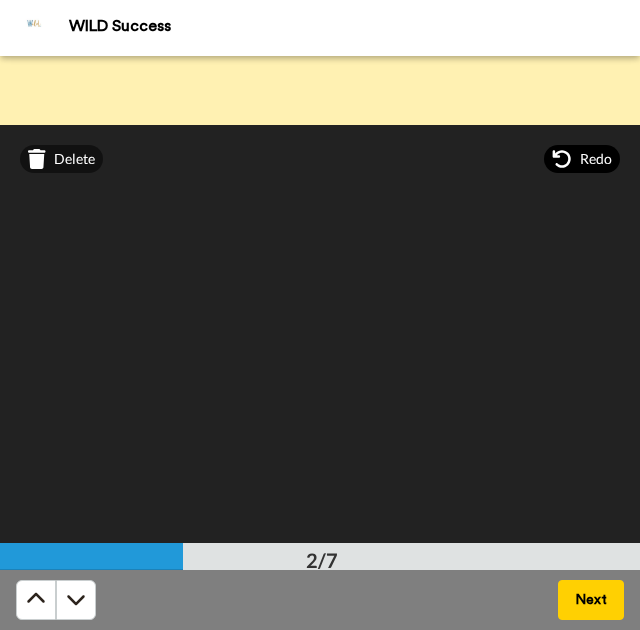 click 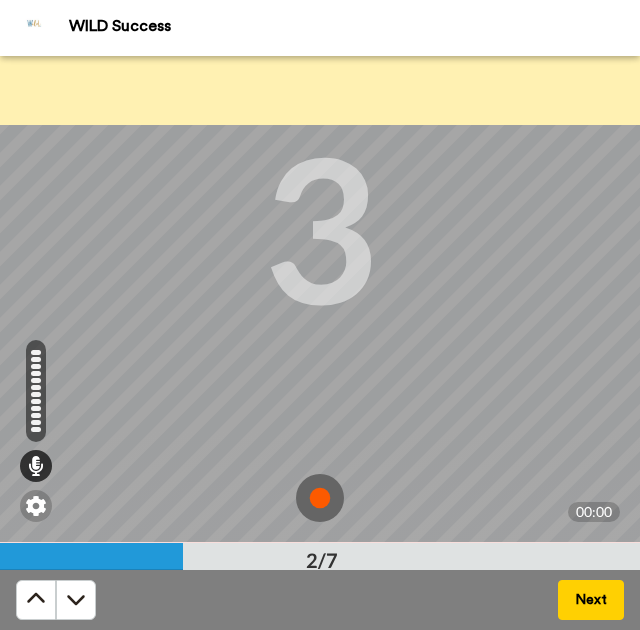 scroll, scrollTop: 255, scrollLeft: 0, axis: vertical 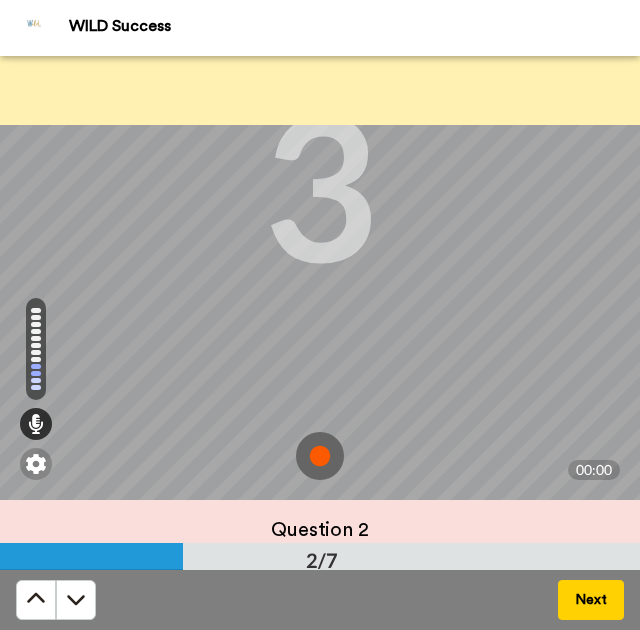 click at bounding box center (320, 456) 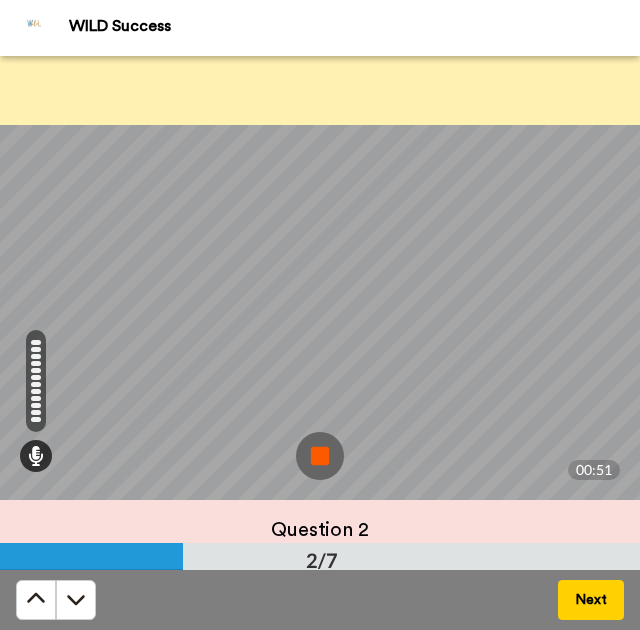click at bounding box center (320, 456) 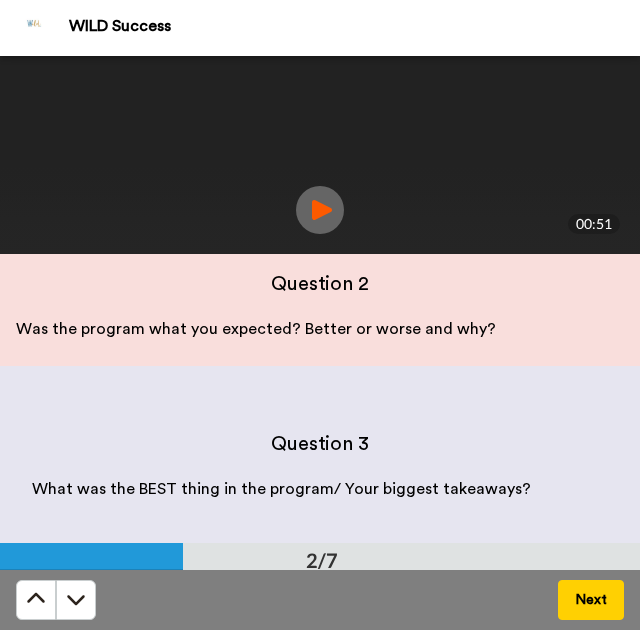 scroll, scrollTop: 821, scrollLeft: 0, axis: vertical 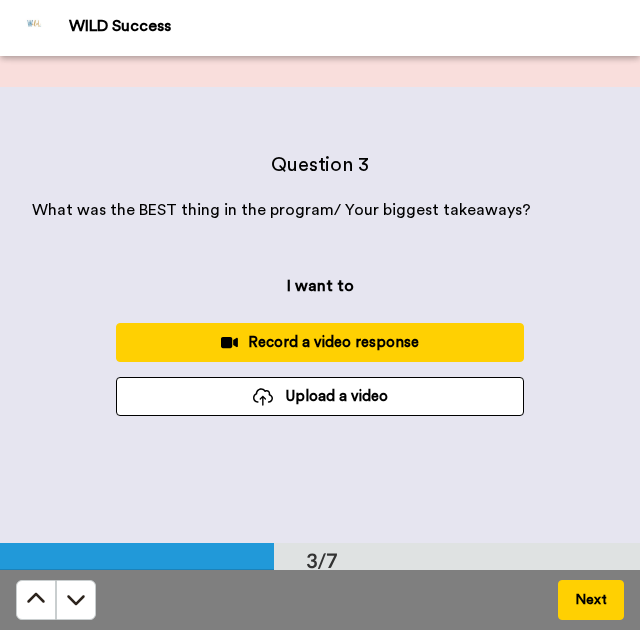 click on "Record a video response" at bounding box center (320, 342) 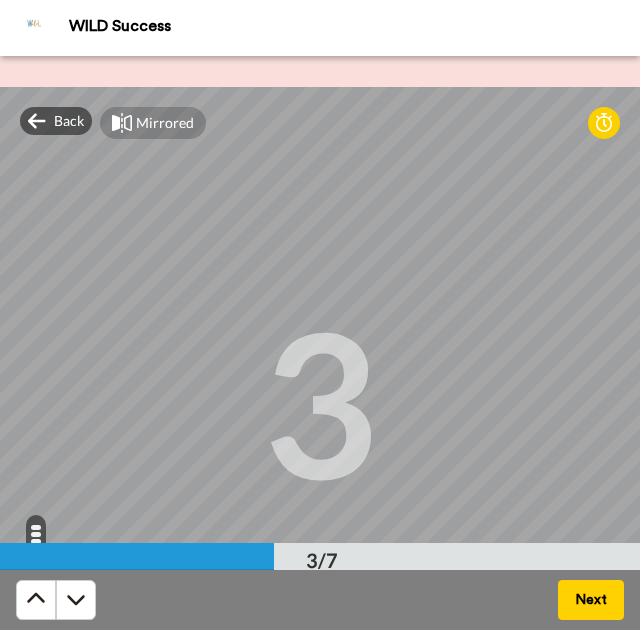 click on "3" at bounding box center (320, 402) 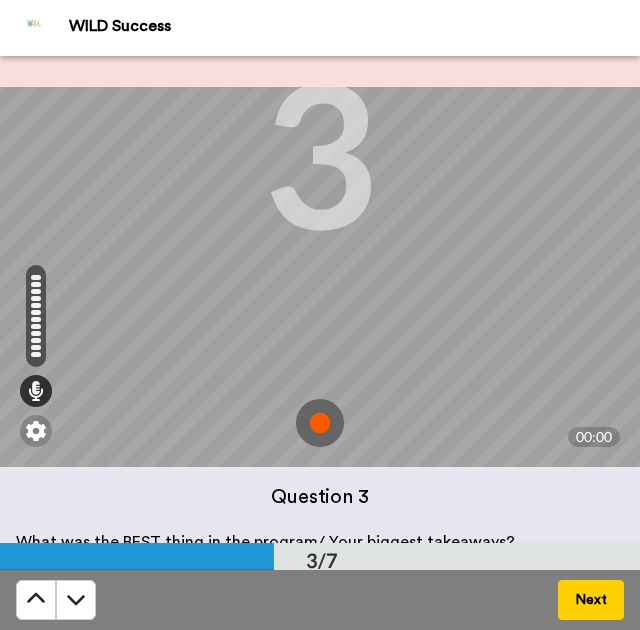 scroll, scrollTop: 255, scrollLeft: 0, axis: vertical 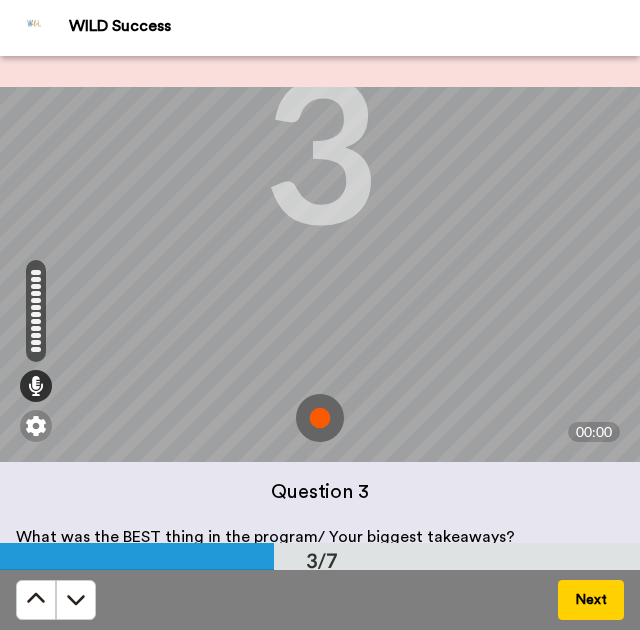 click at bounding box center (320, 418) 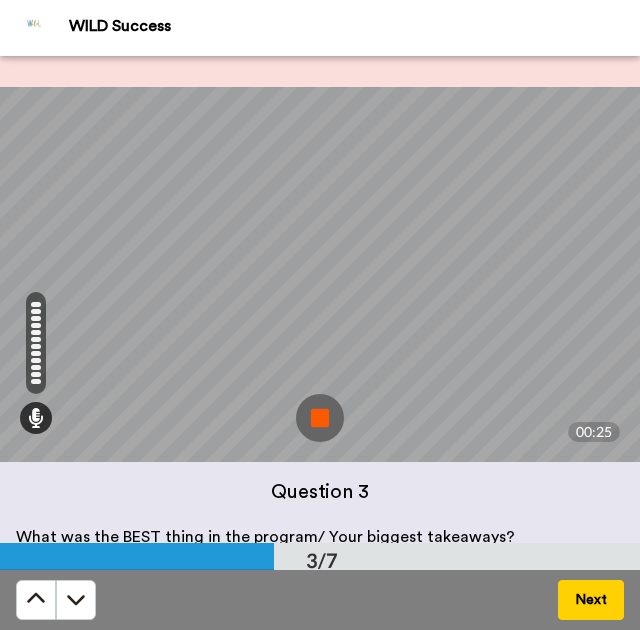 click at bounding box center (320, 418) 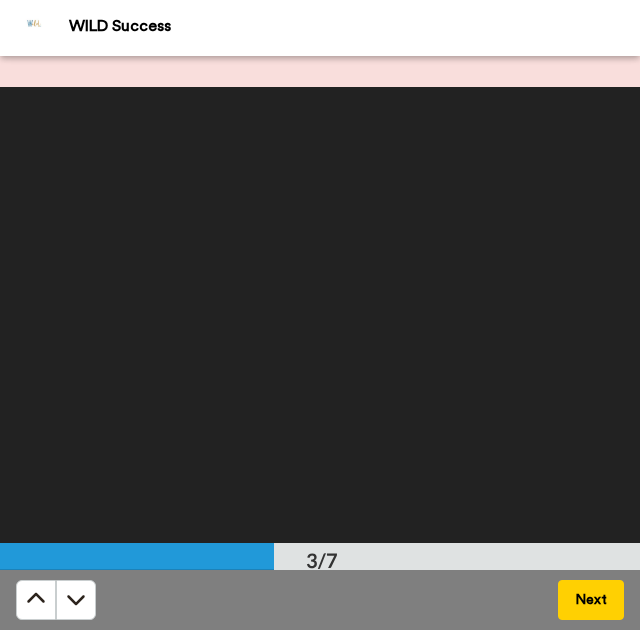 scroll, scrollTop: 3, scrollLeft: 0, axis: vertical 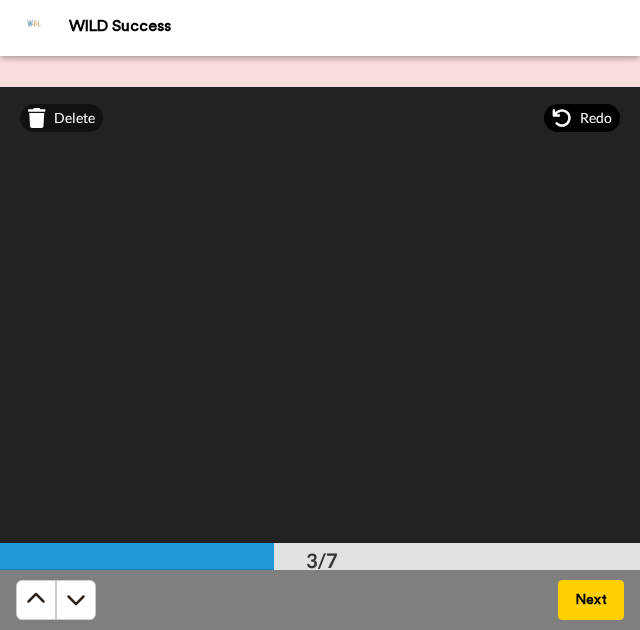 click on "Redo" at bounding box center (596, 118) 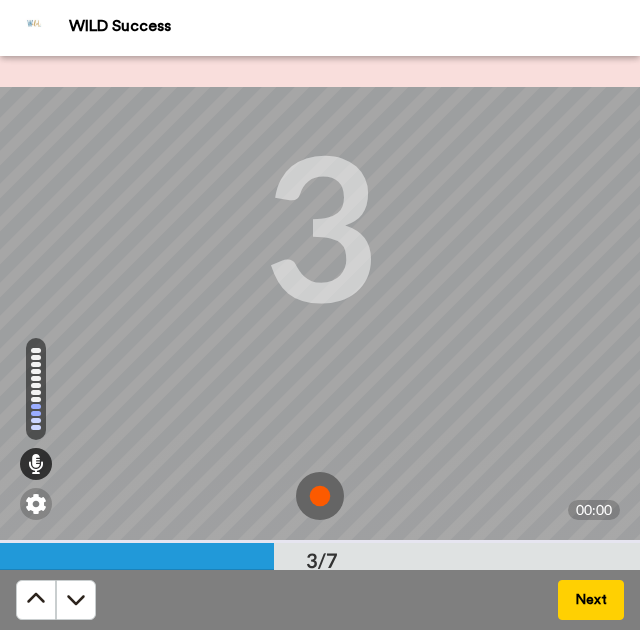 scroll, scrollTop: 255, scrollLeft: 0, axis: vertical 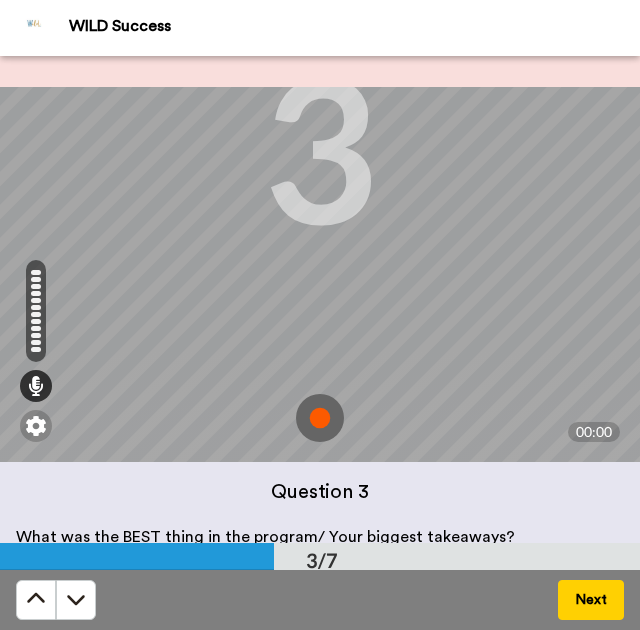 click at bounding box center (320, 418) 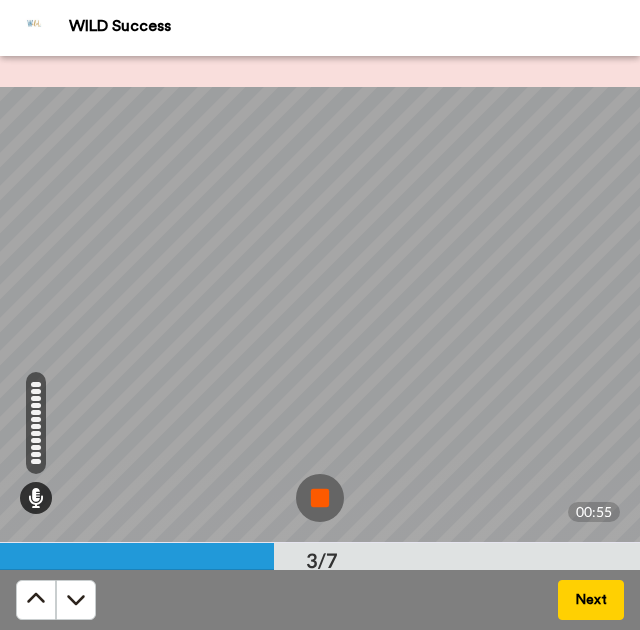 scroll, scrollTop: 172, scrollLeft: 0, axis: vertical 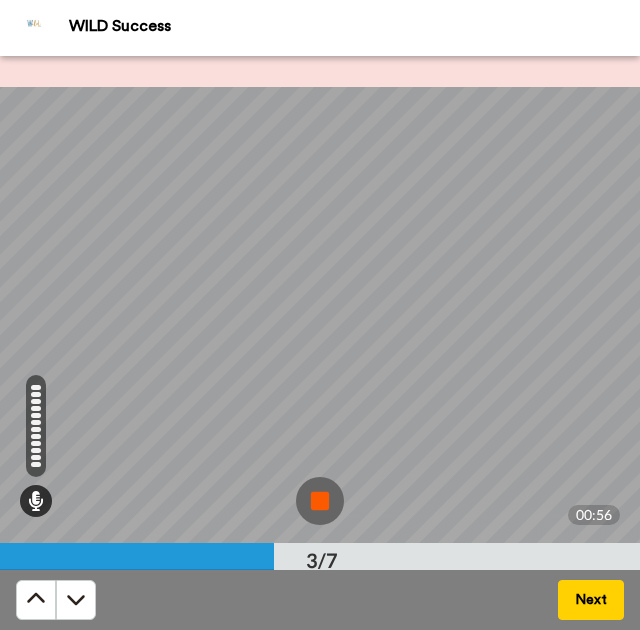 click at bounding box center [320, 501] 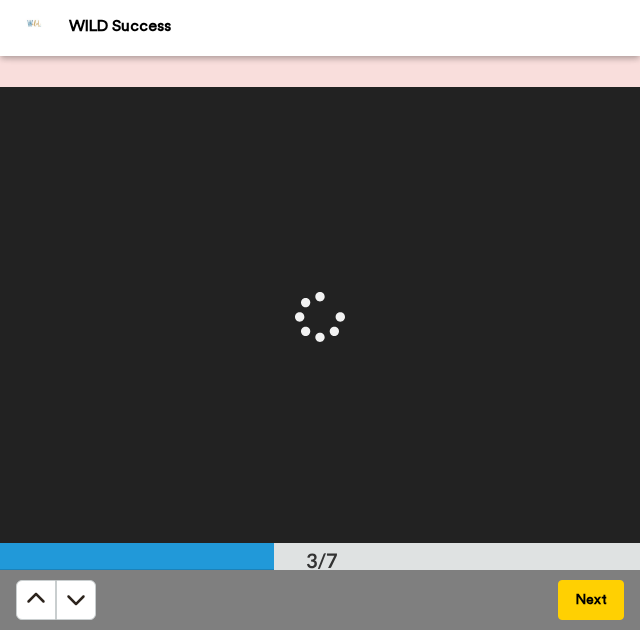 scroll, scrollTop: 0, scrollLeft: 0, axis: both 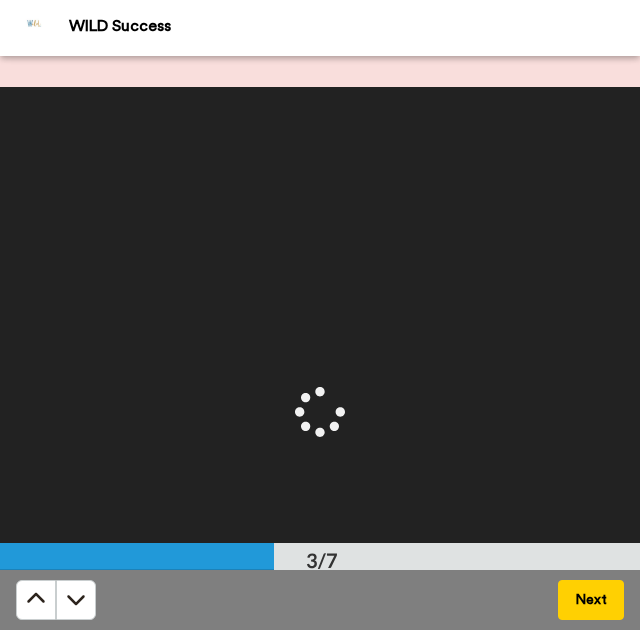 click at bounding box center [320, 402] 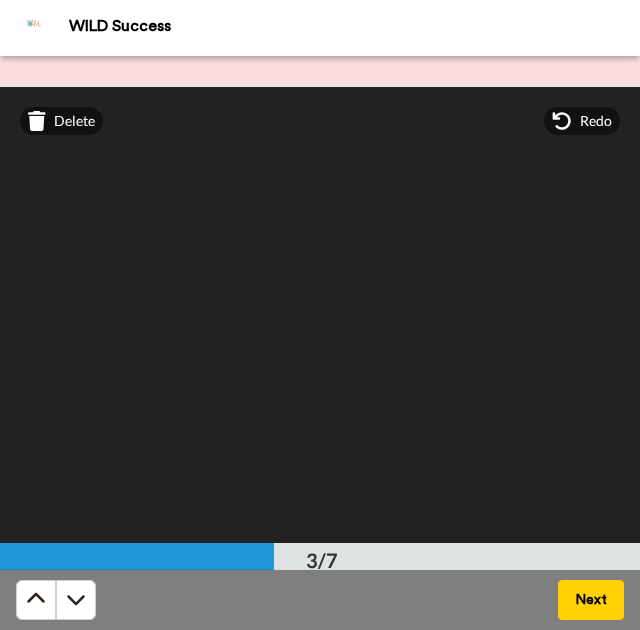 click at bounding box center (320, 402) 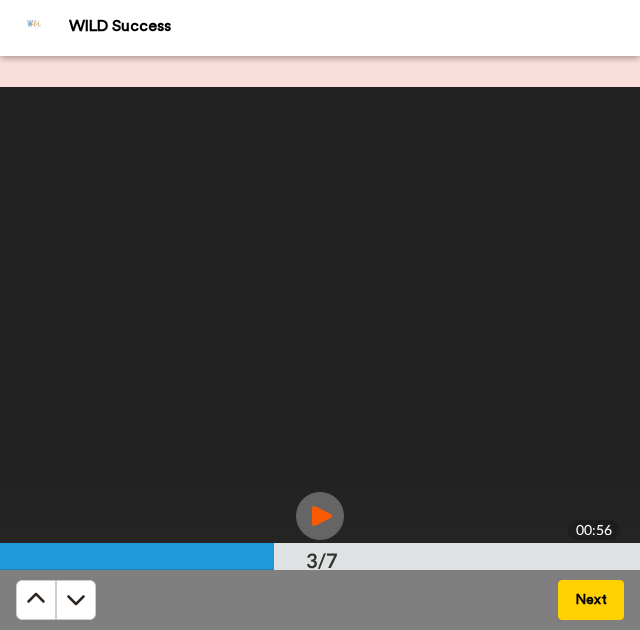 scroll, scrollTop: 233, scrollLeft: 0, axis: vertical 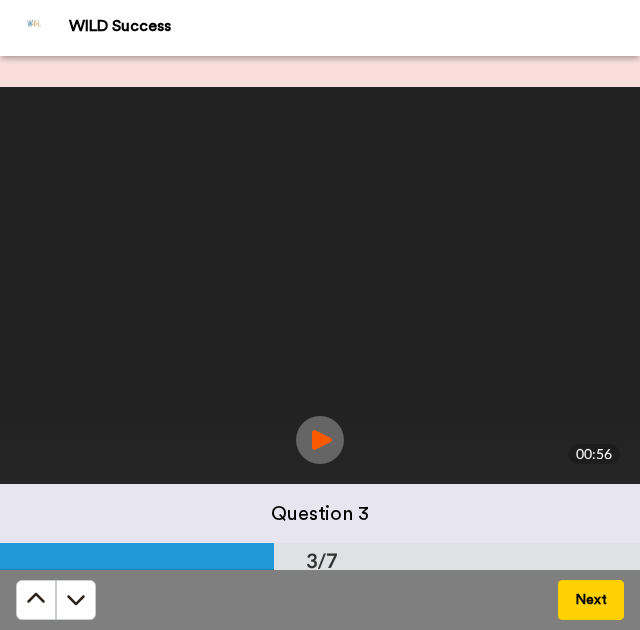 click at bounding box center (320, 440) 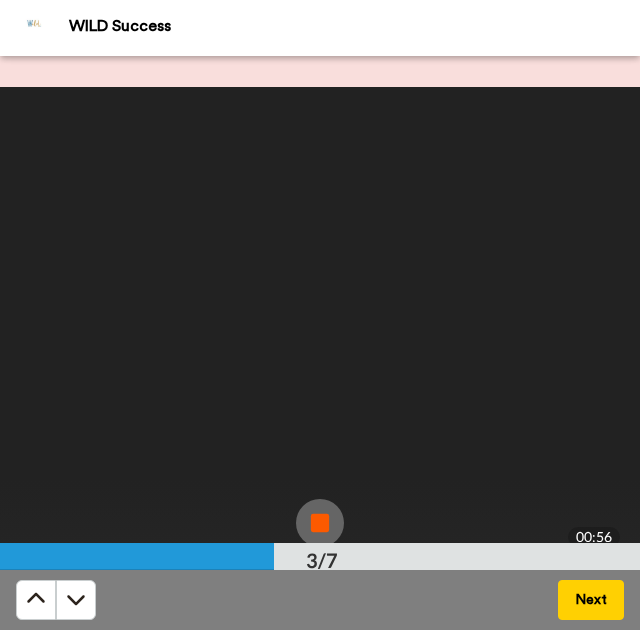 scroll, scrollTop: 255, scrollLeft: 0, axis: vertical 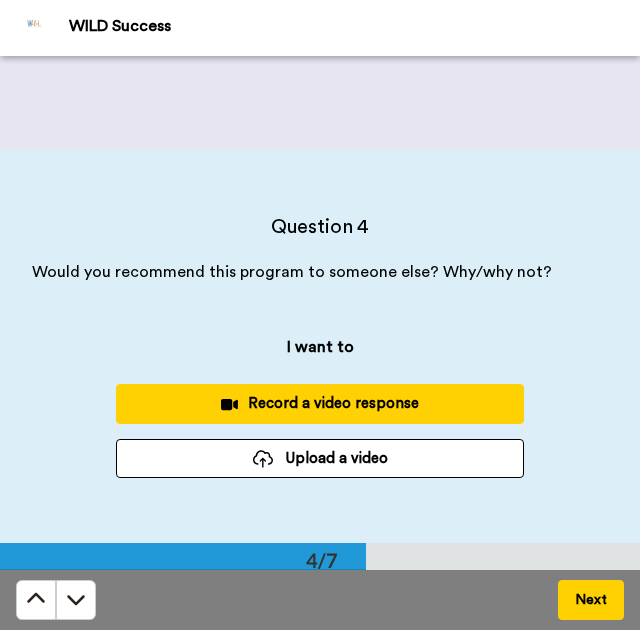 click on "Record a video response" at bounding box center [320, 403] 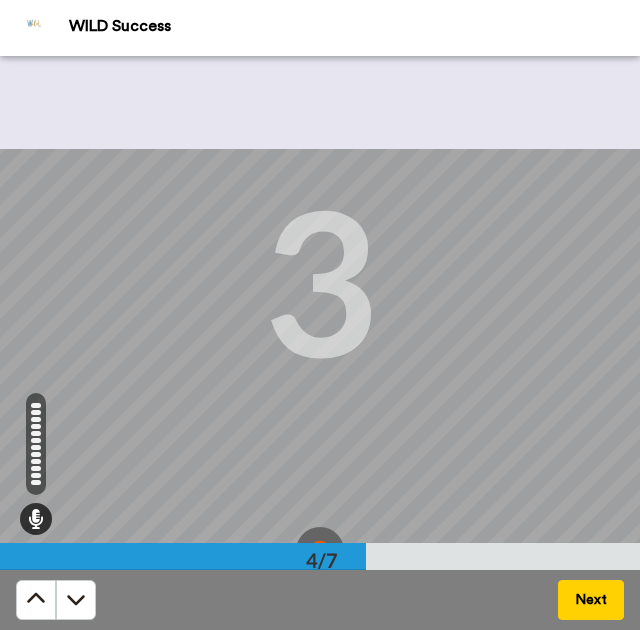 scroll, scrollTop: 226, scrollLeft: 0, axis: vertical 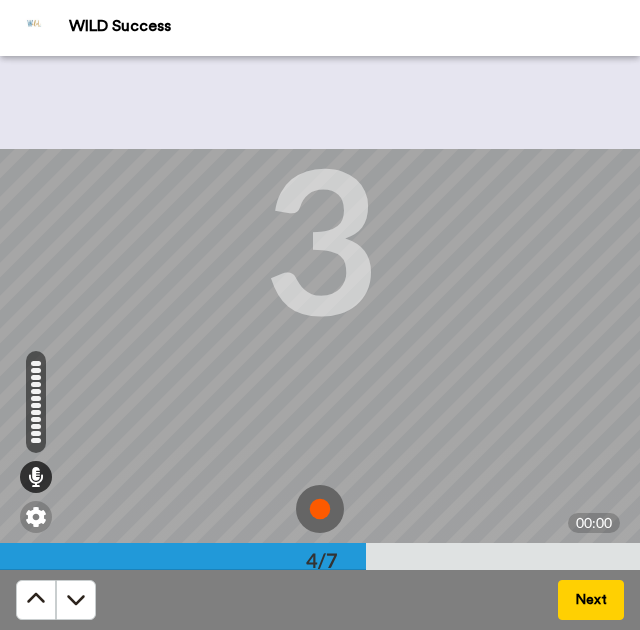 click at bounding box center (320, 509) 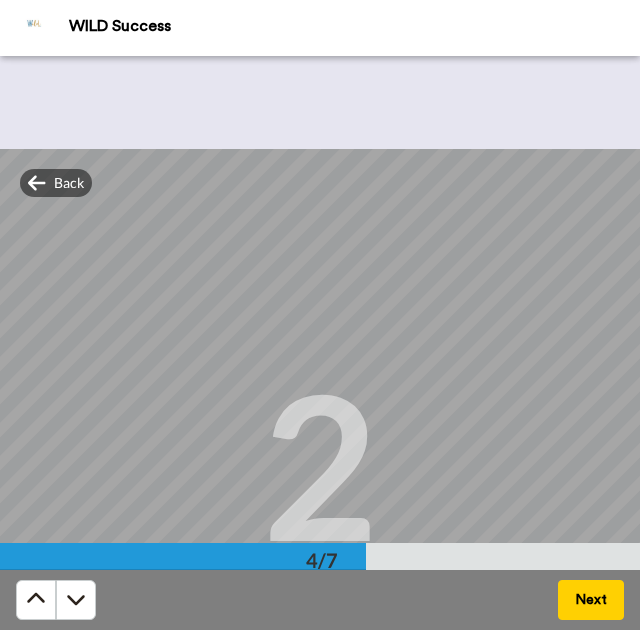 scroll, scrollTop: 255, scrollLeft: 0, axis: vertical 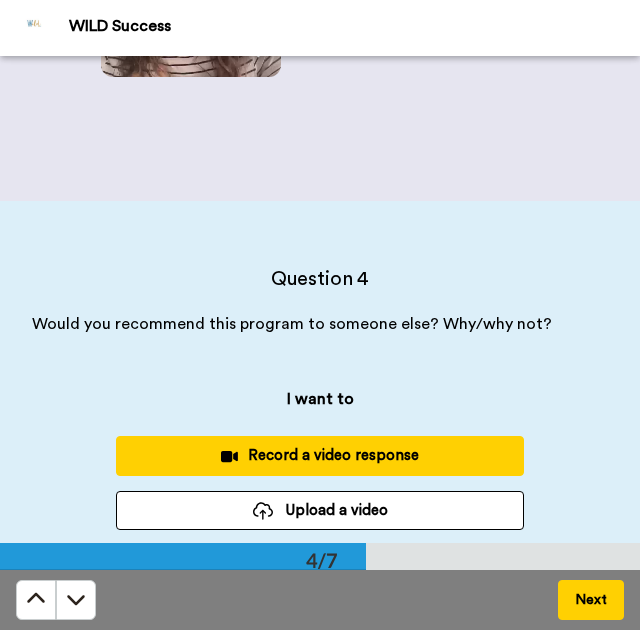 click on "Record a video response" at bounding box center [320, 455] 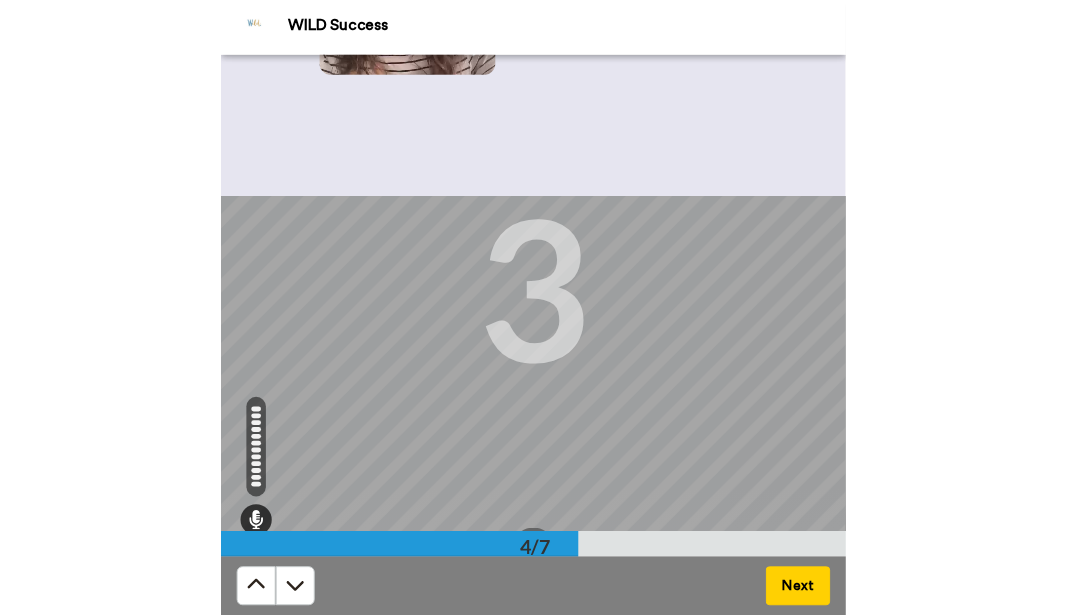 scroll, scrollTop: 255, scrollLeft: 0, axis: vertical 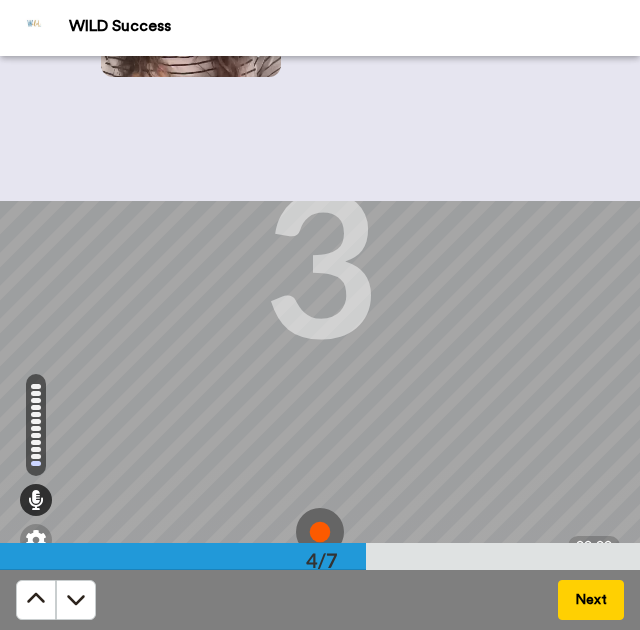 click at bounding box center [320, 532] 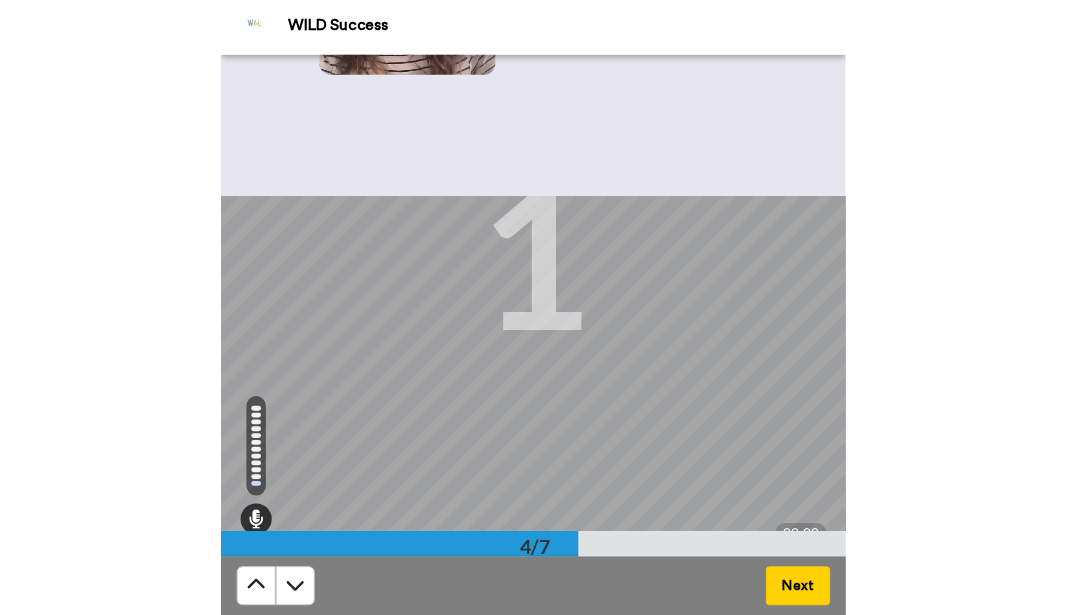 scroll, scrollTop: 1511, scrollLeft: 0, axis: vertical 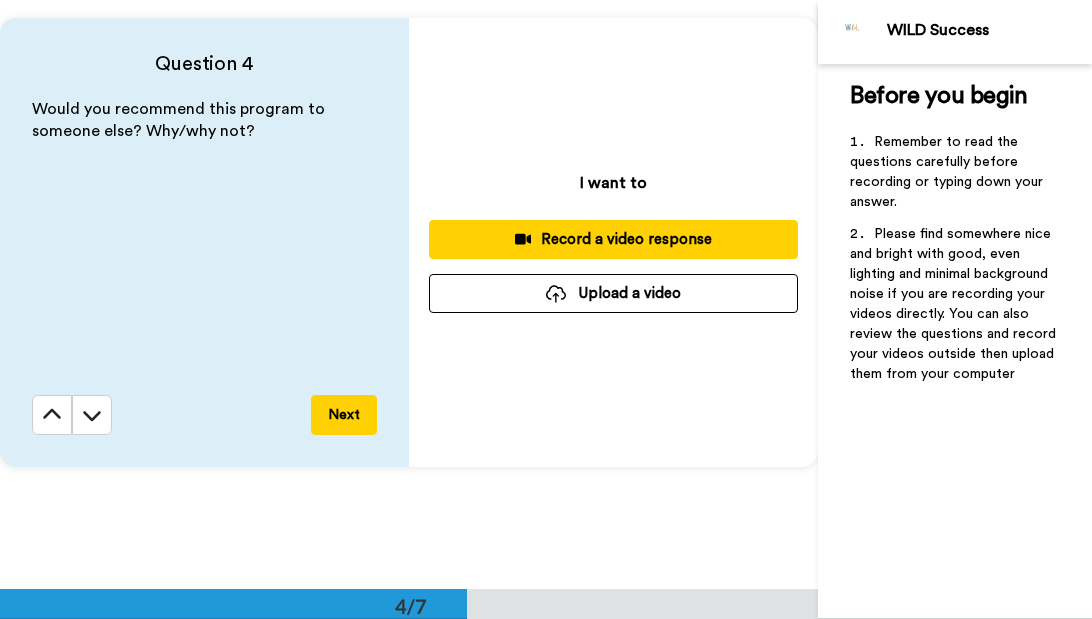 click on "Record a video response" at bounding box center [613, 239] 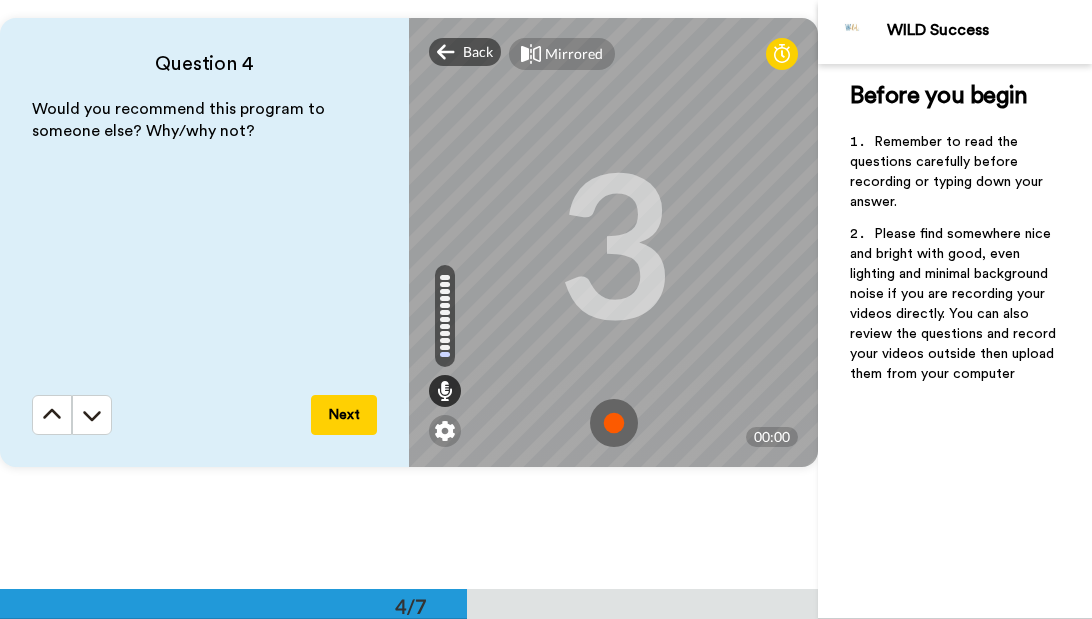 click at bounding box center (614, 423) 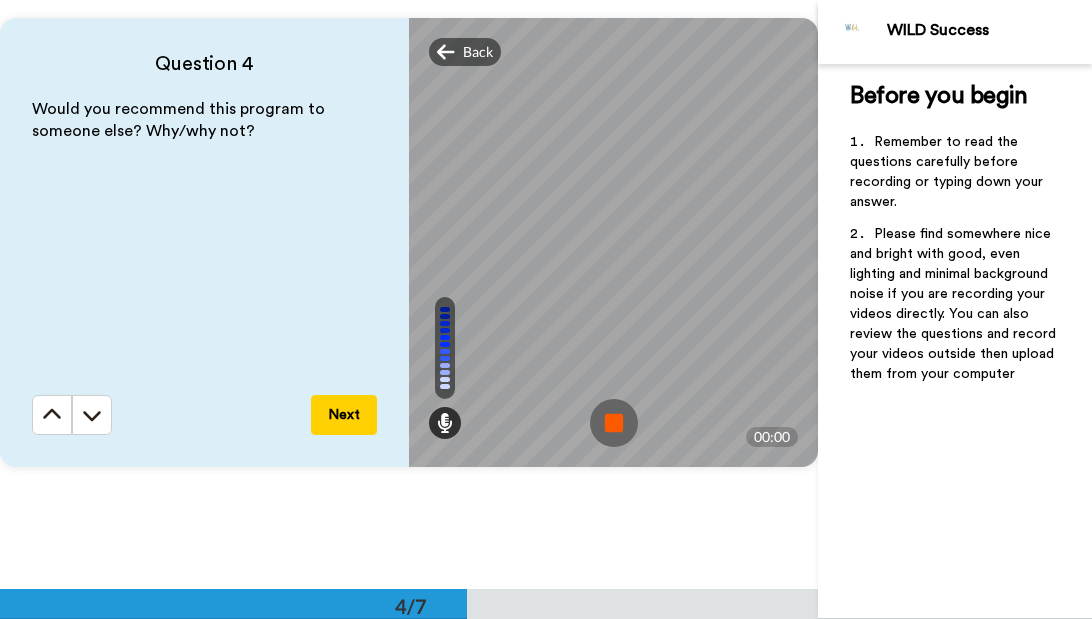 click at bounding box center [614, 423] 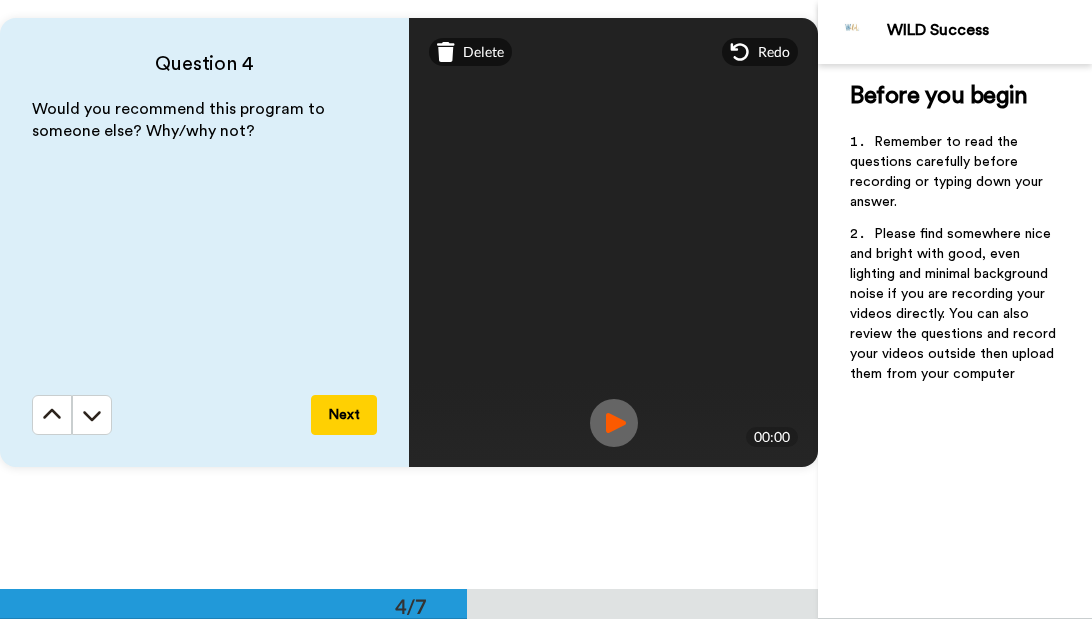 click at bounding box center (614, 423) 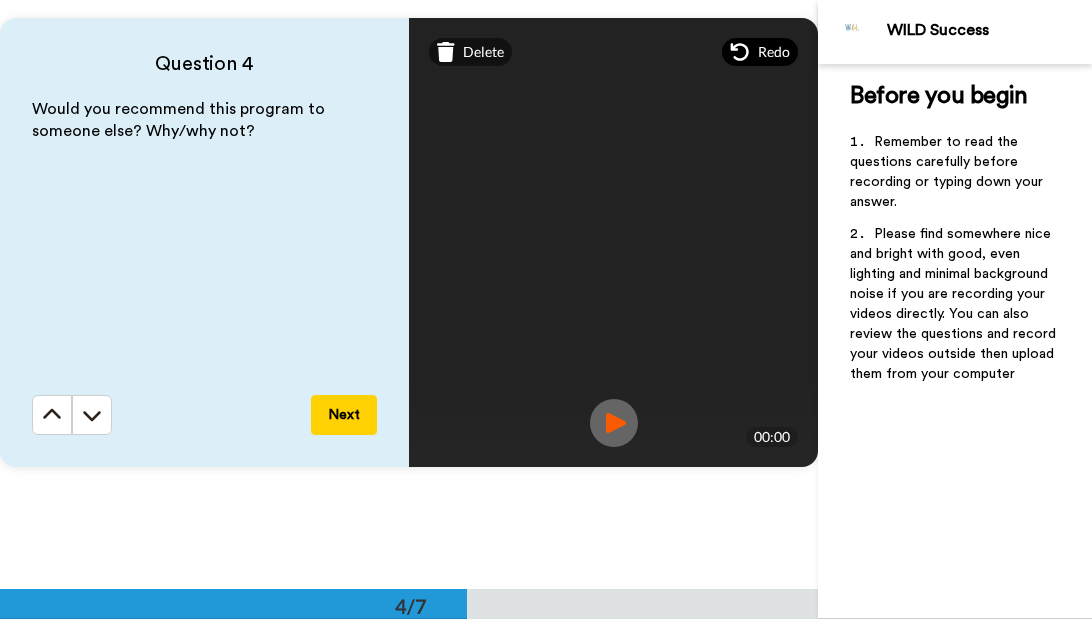 click 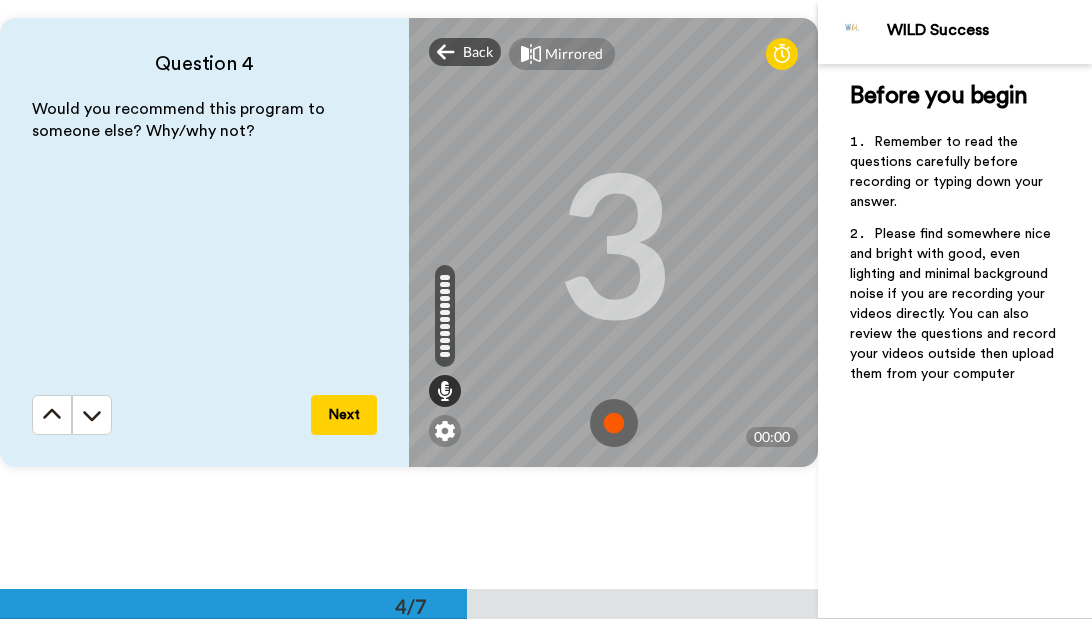 click at bounding box center (614, 423) 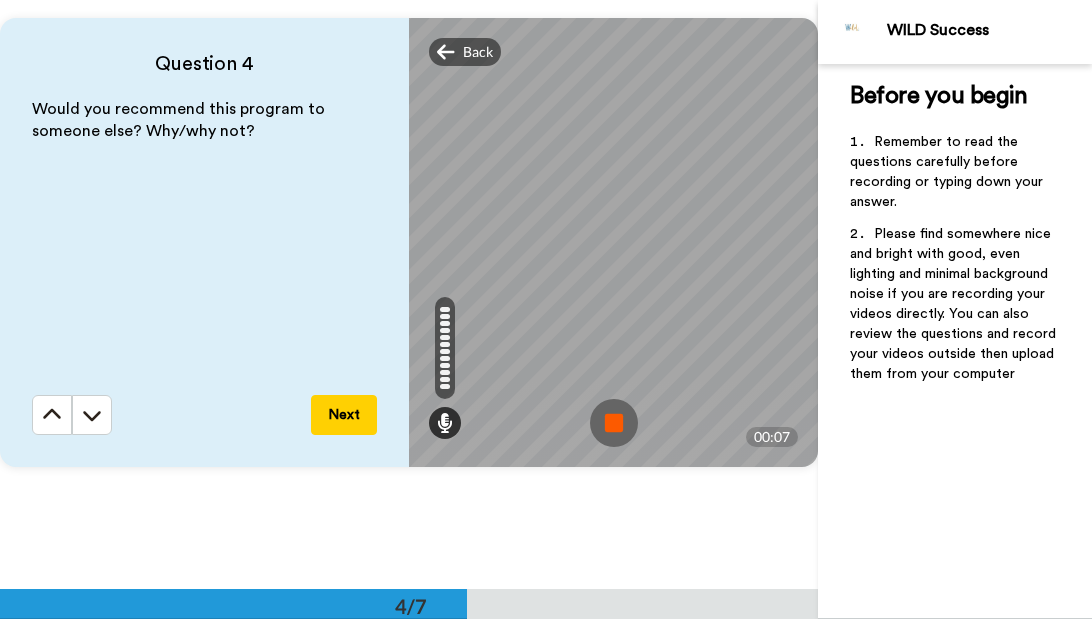 click at bounding box center (614, 423) 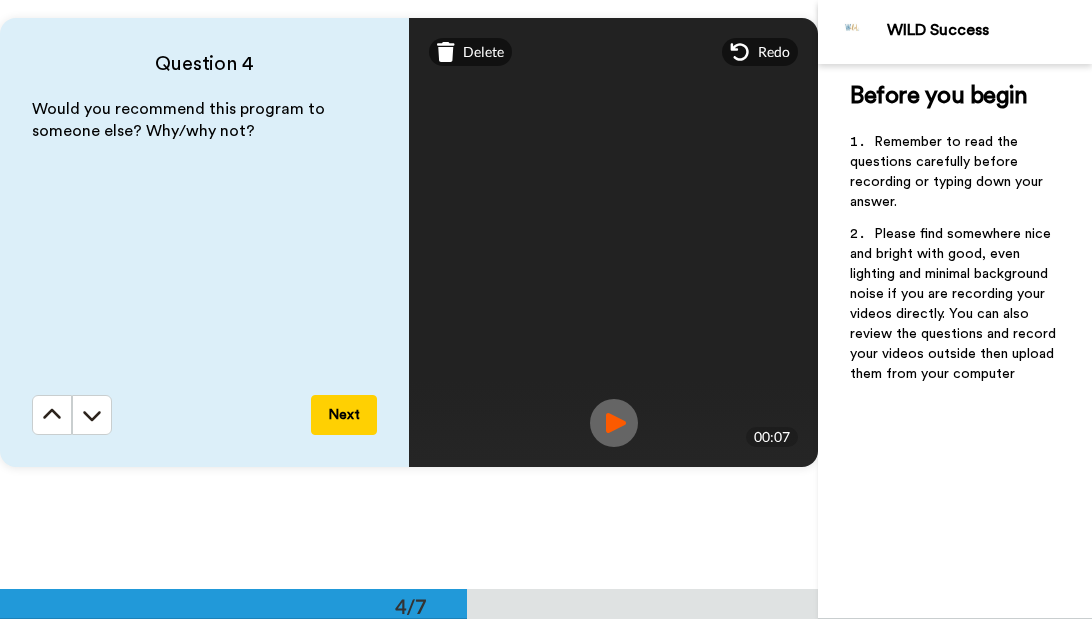 click on "Mirrored Redo" at bounding box center [613, 52] 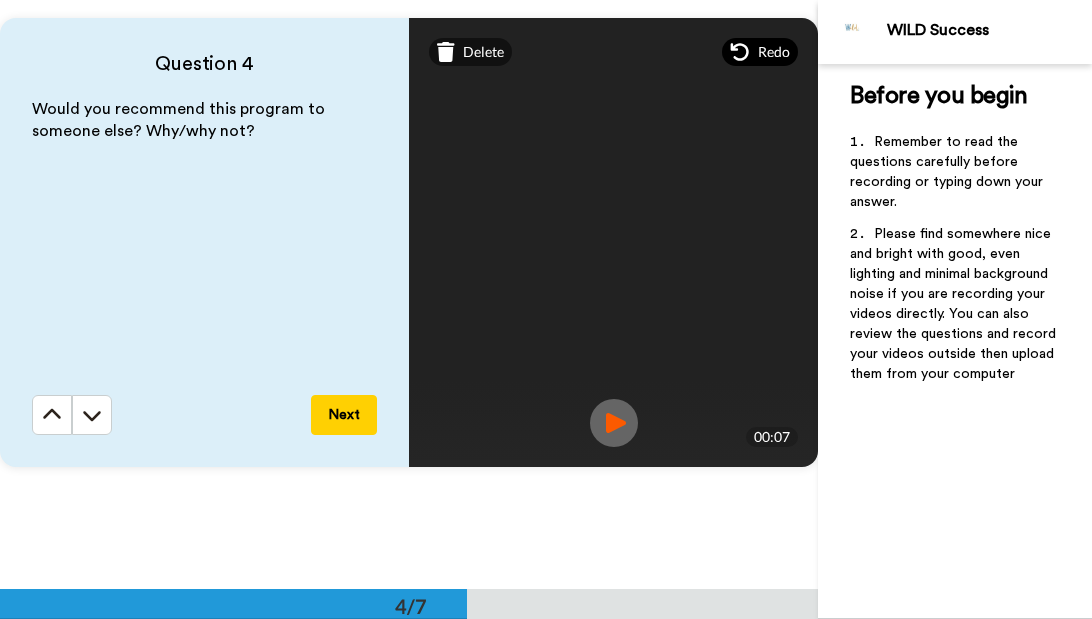 click on "Redo" at bounding box center (774, 52) 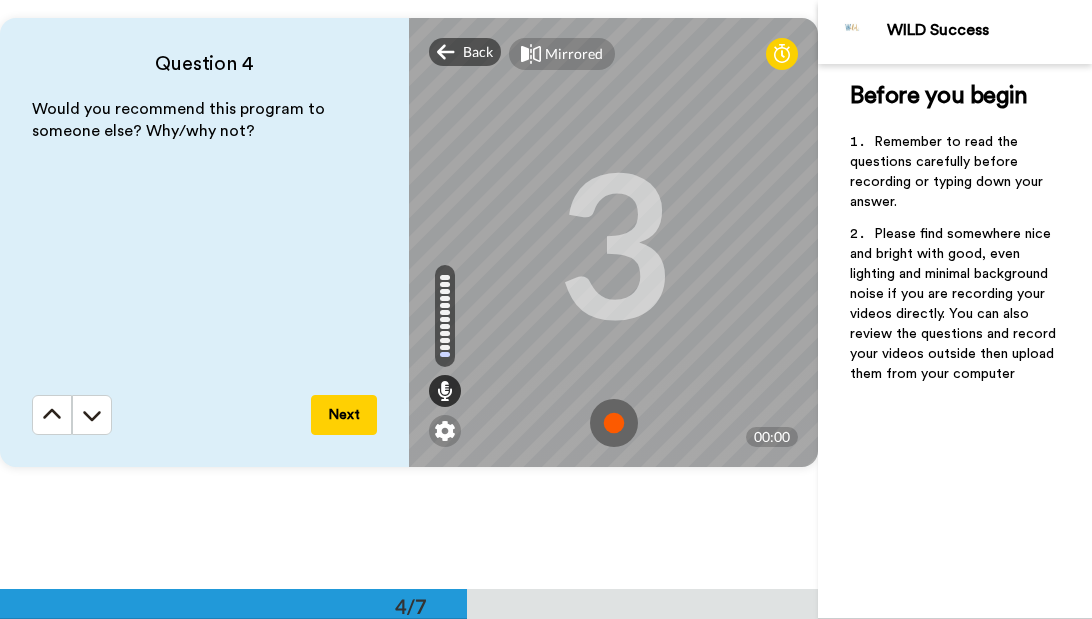 click at bounding box center [614, 423] 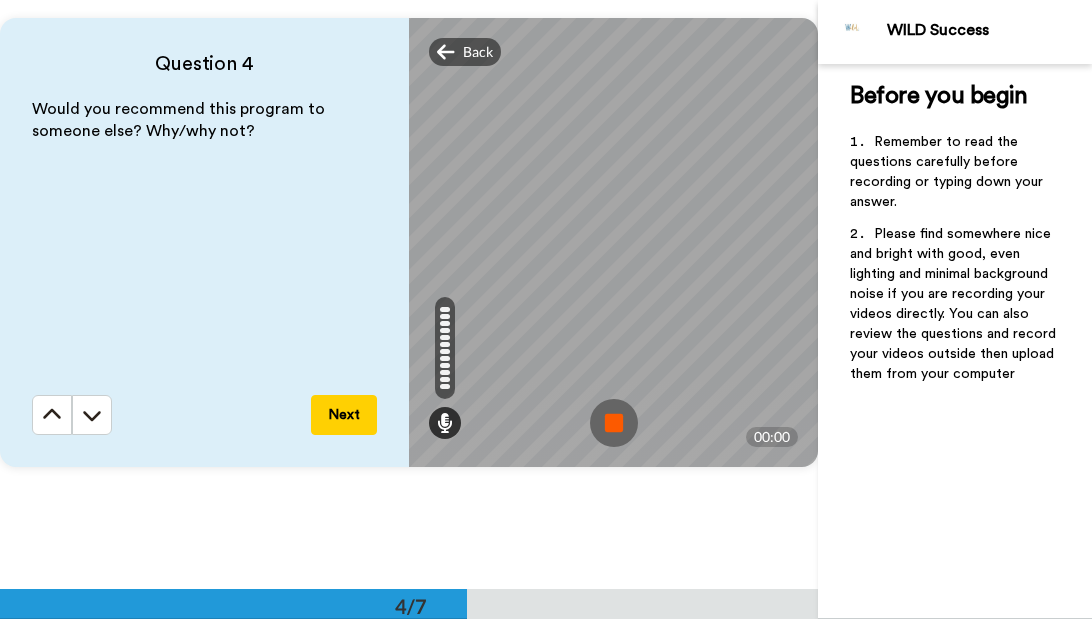 click at bounding box center (614, 423) 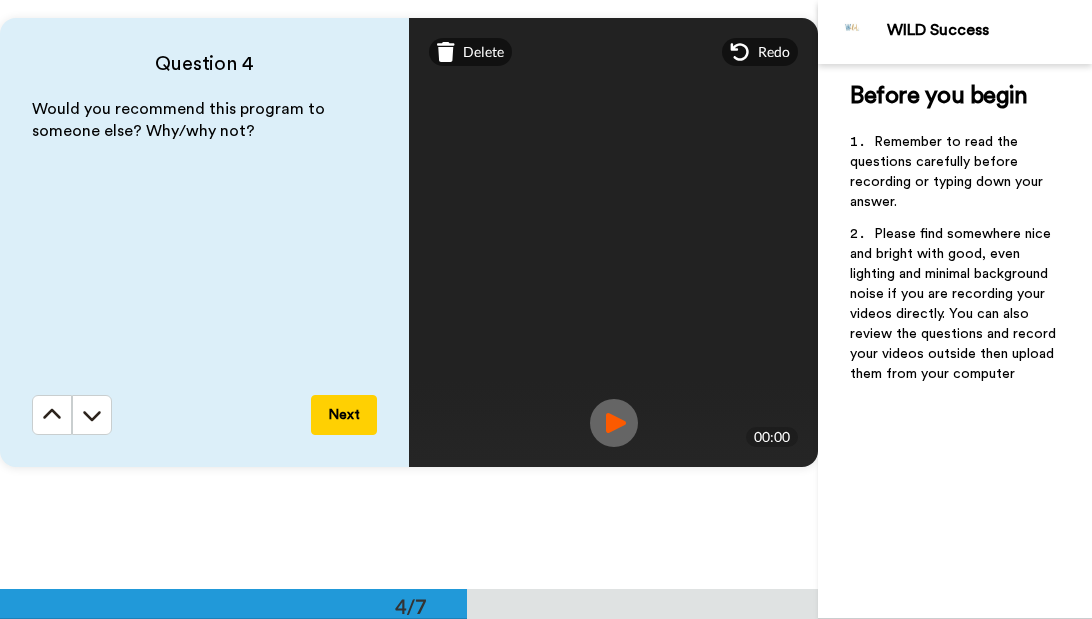 click at bounding box center [614, 423] 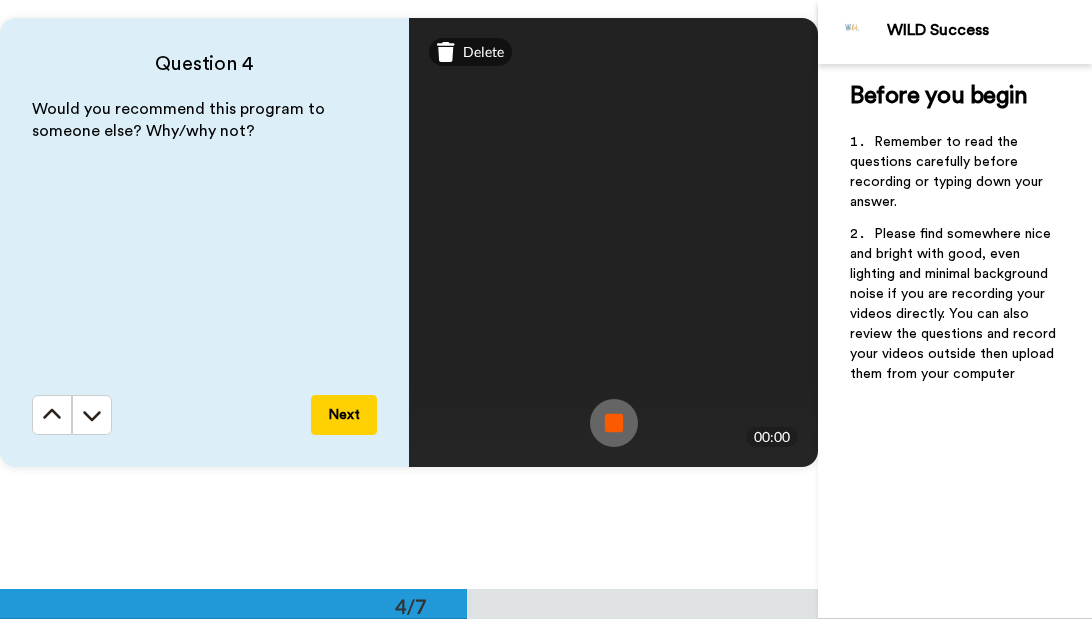 click at bounding box center (614, 423) 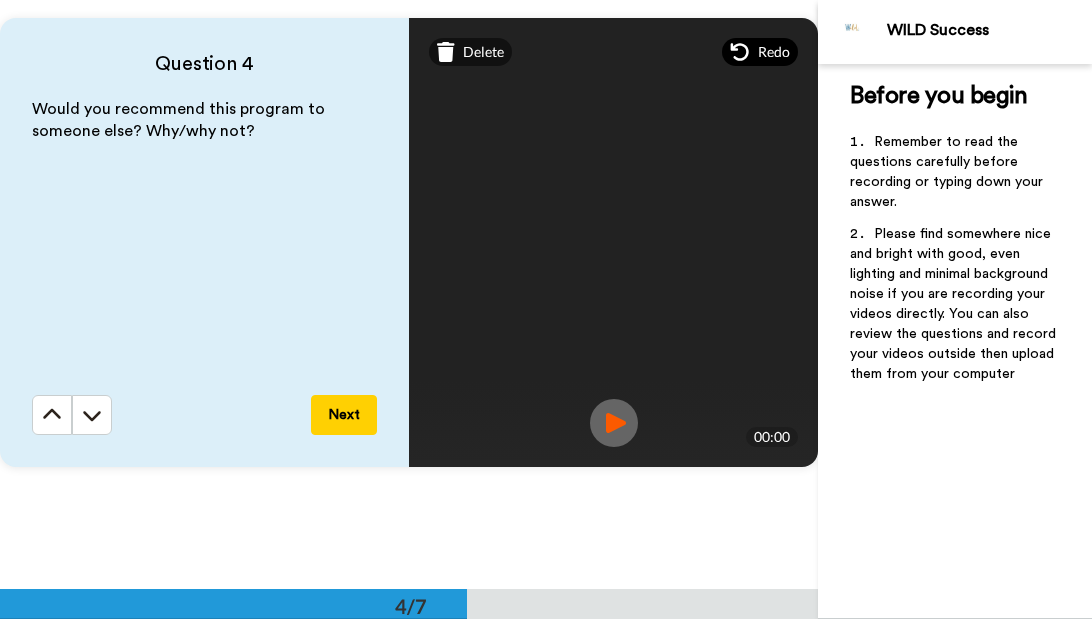 click on "Redo" at bounding box center [760, 52] 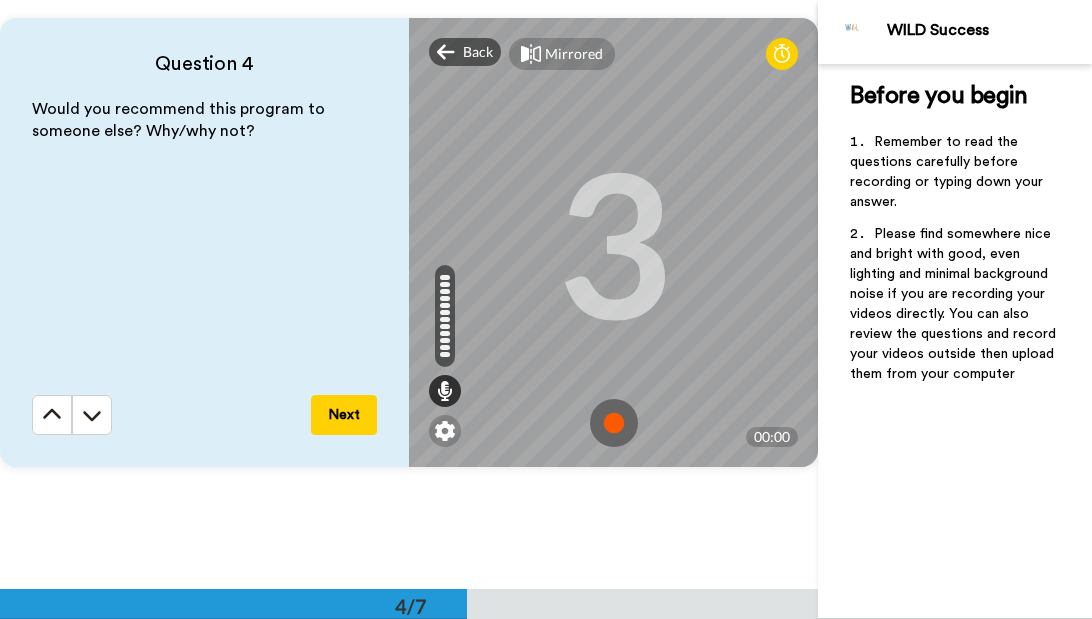 click at bounding box center (614, 423) 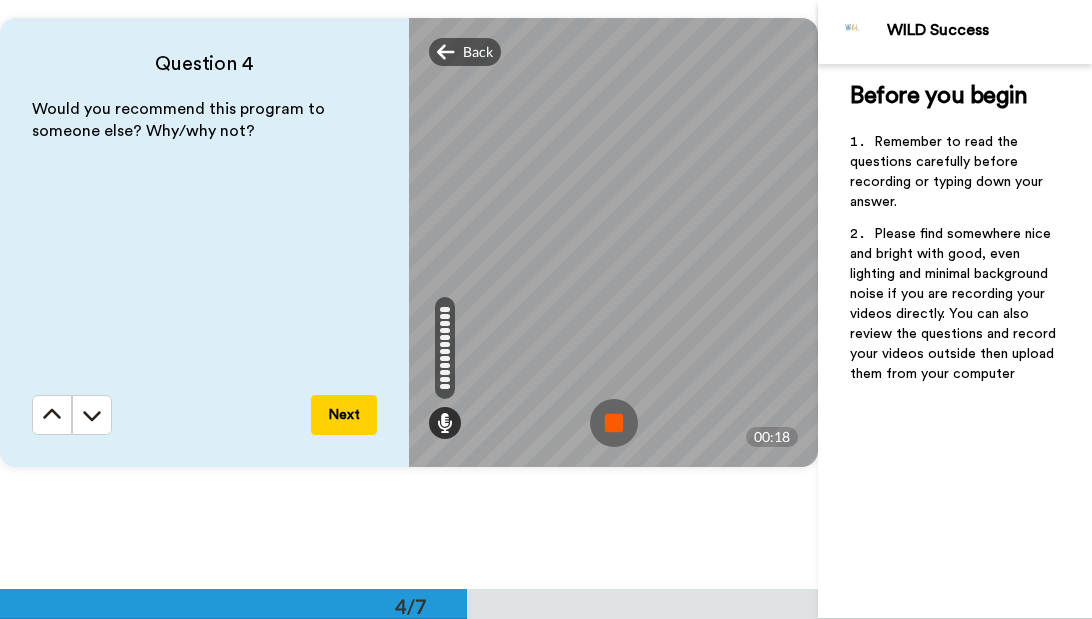 click at bounding box center (614, 423) 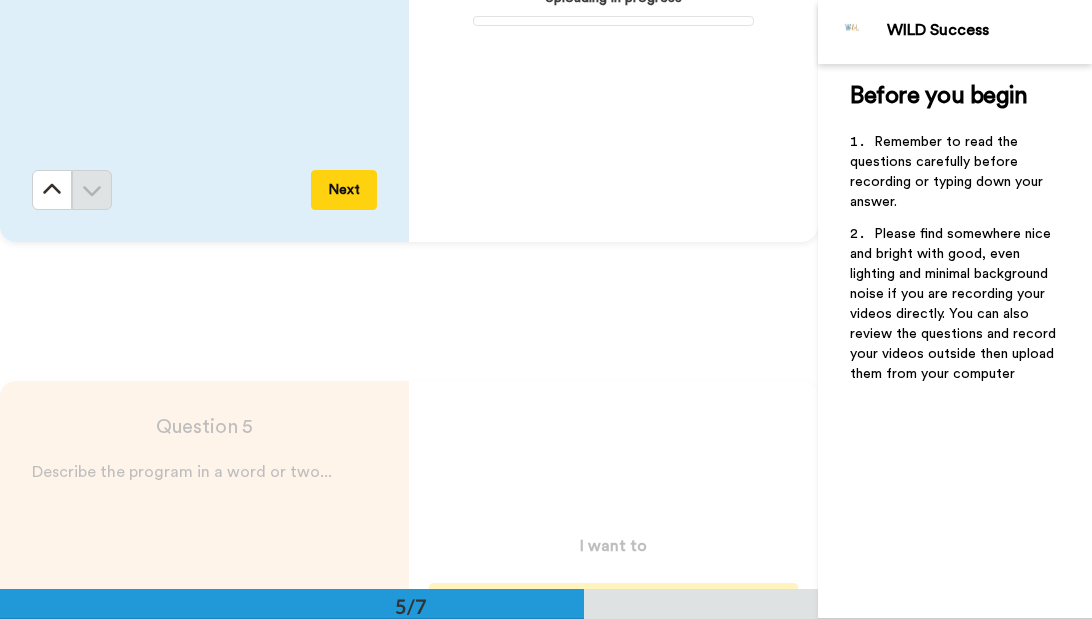 scroll, scrollTop: 2429, scrollLeft: 0, axis: vertical 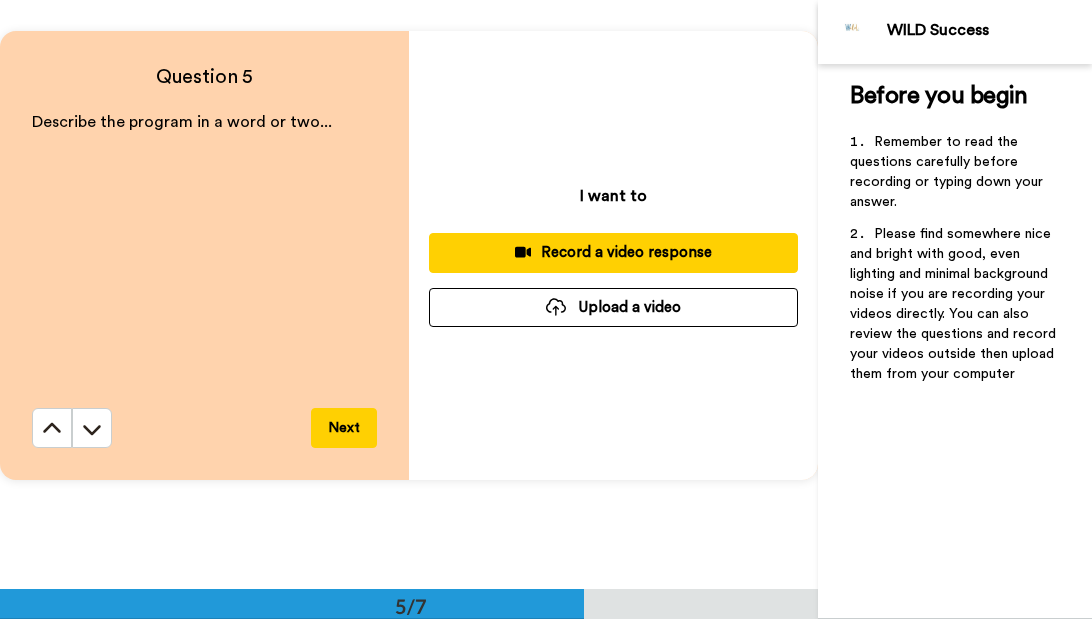 click on "Record a video response" at bounding box center (613, 252) 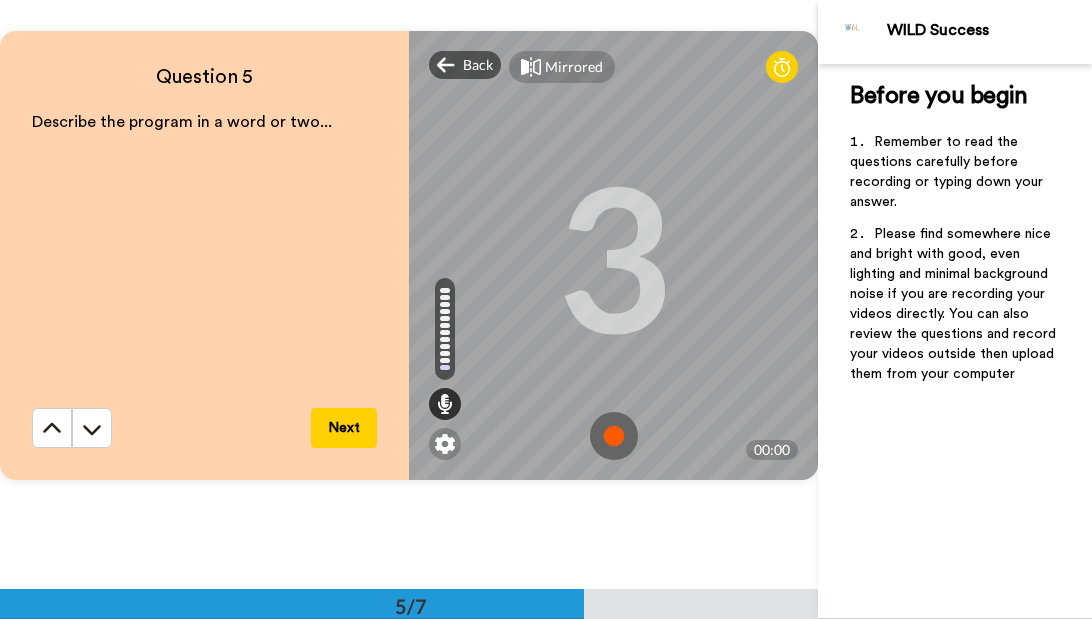 click at bounding box center (614, 436) 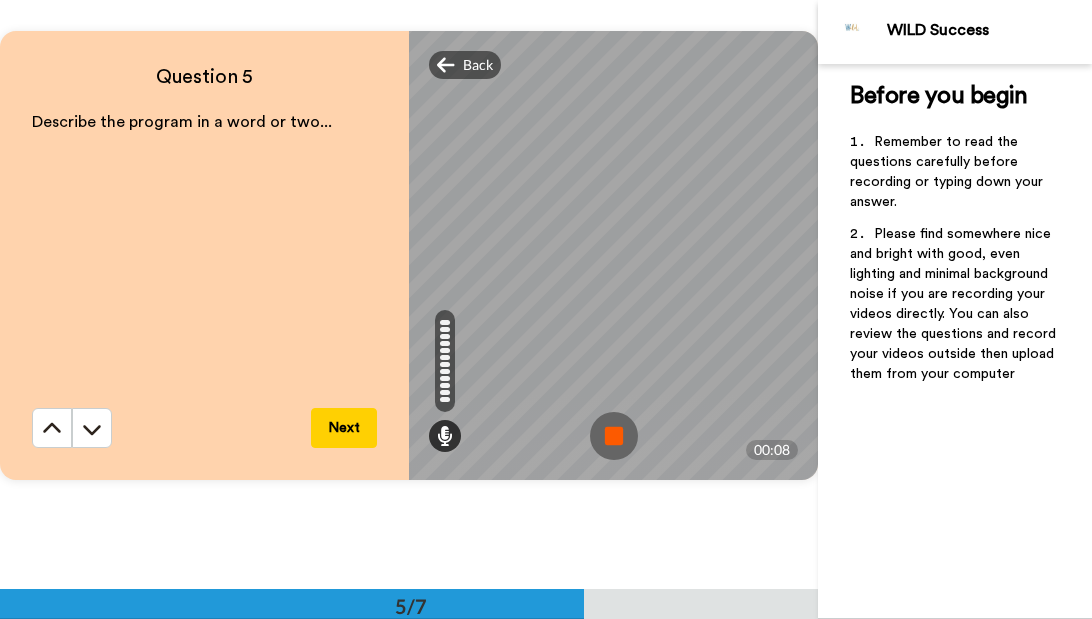 click at bounding box center [614, 436] 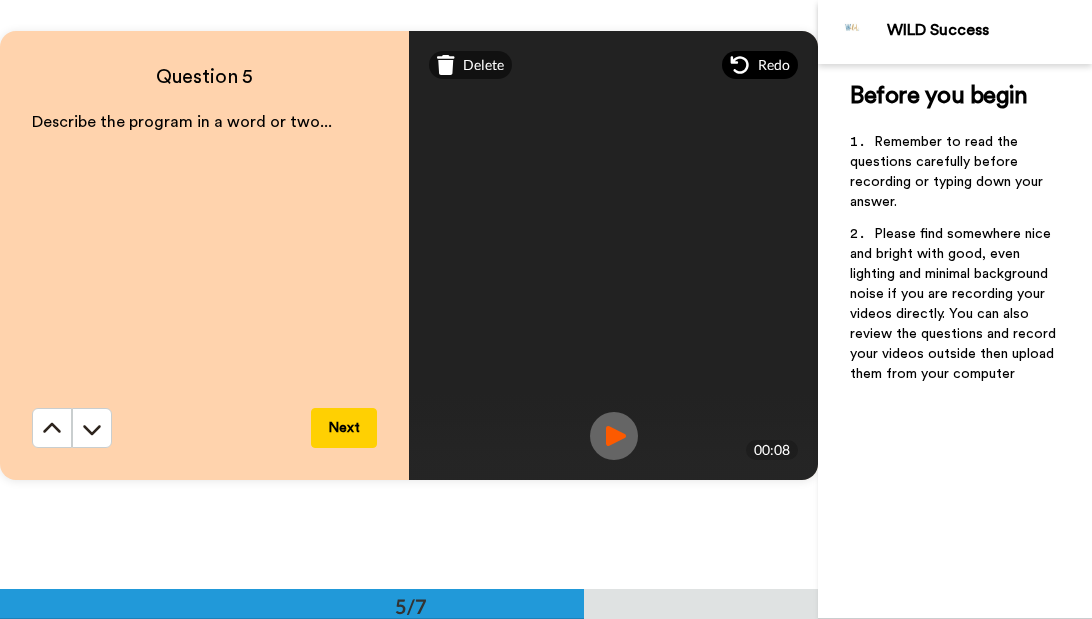 click 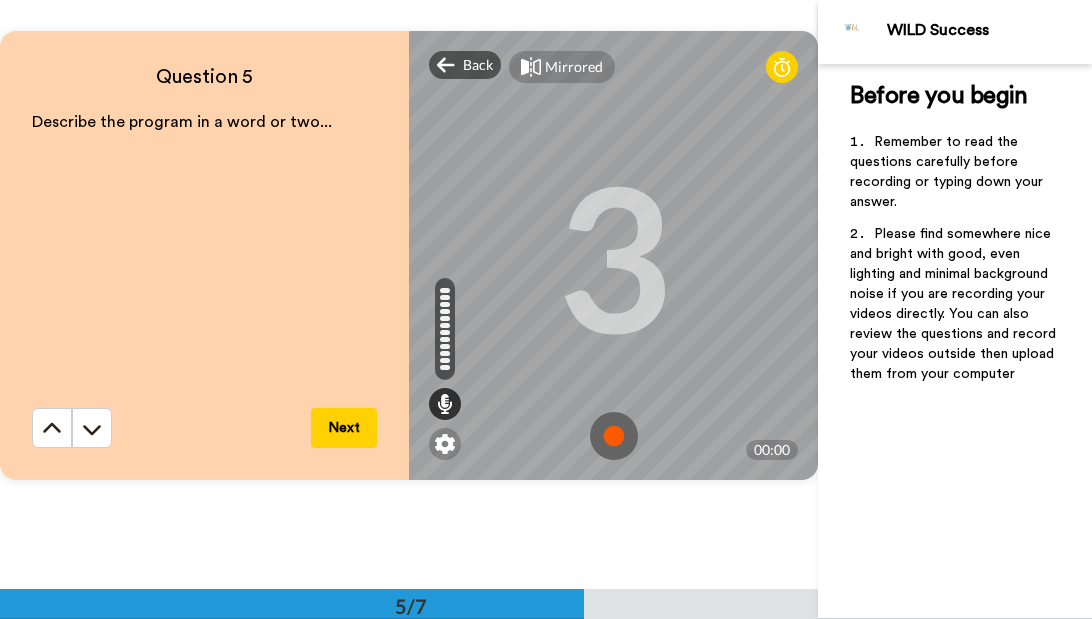 click at bounding box center (614, 436) 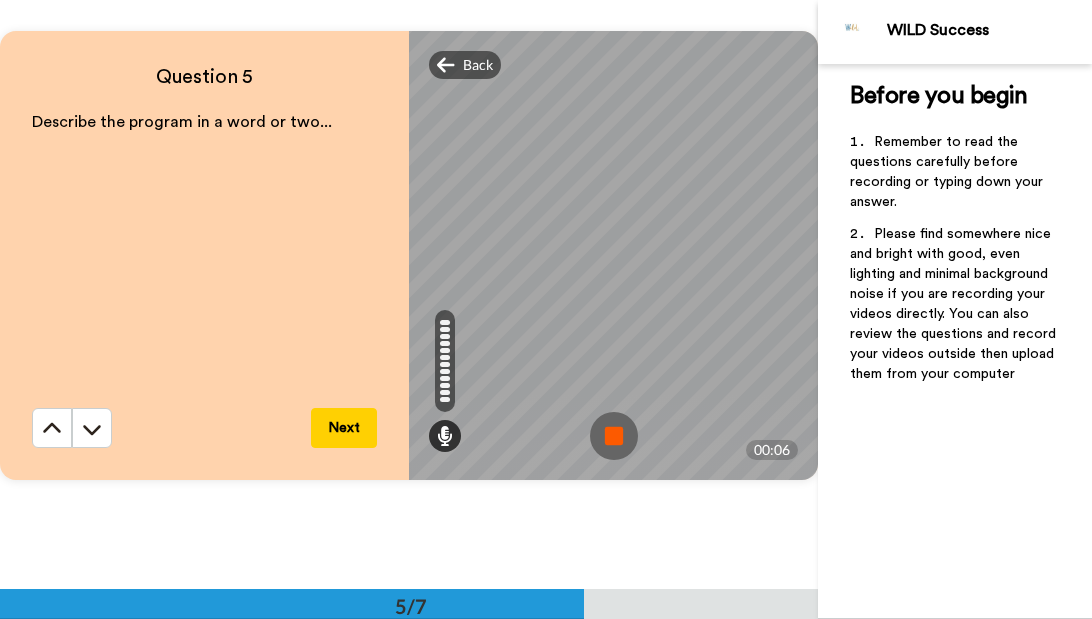 click at bounding box center (614, 436) 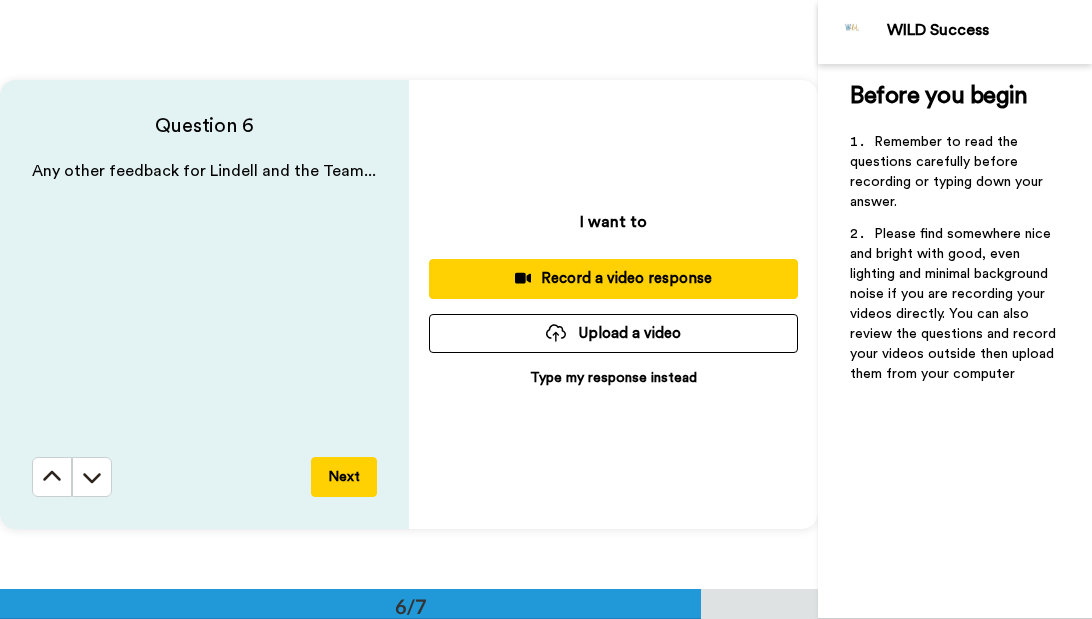 scroll, scrollTop: 2968, scrollLeft: 0, axis: vertical 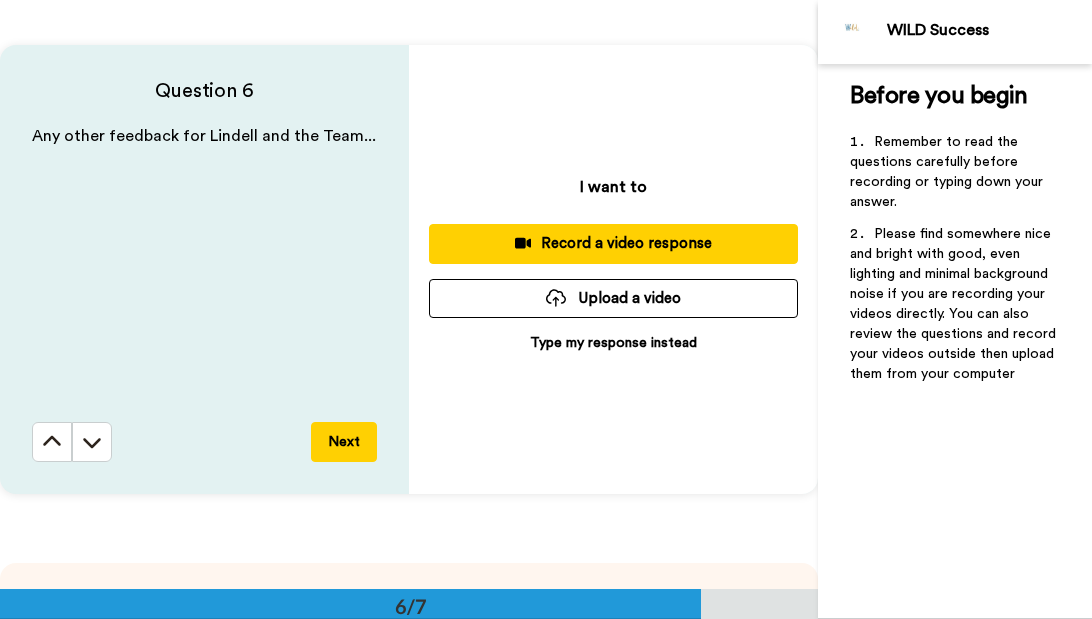 click on "Record a video response" at bounding box center (613, 243) 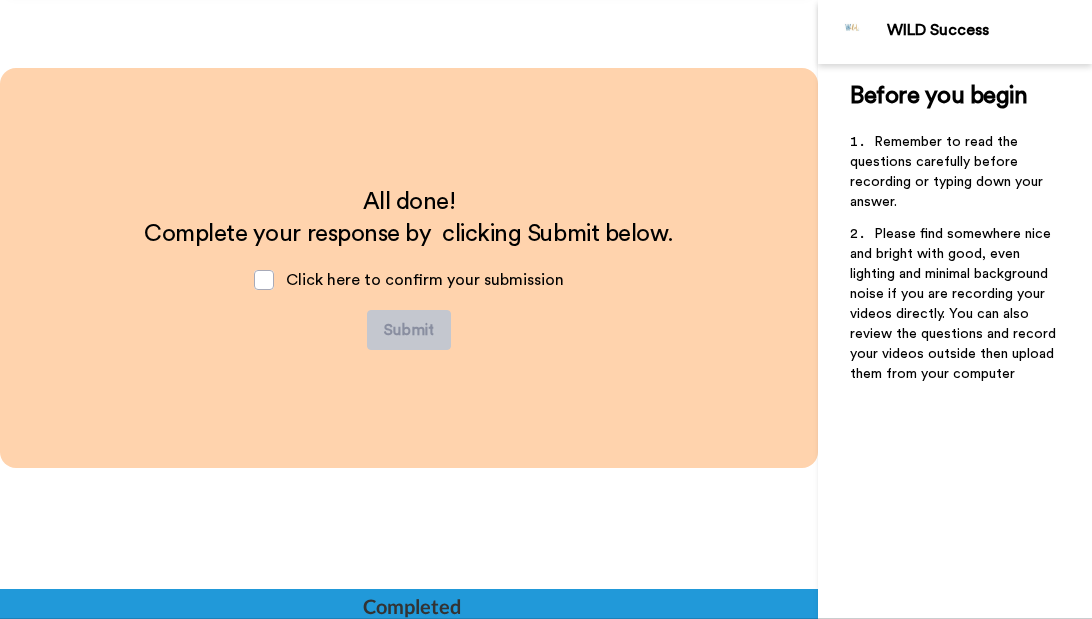 scroll, scrollTop: 3475, scrollLeft: 0, axis: vertical 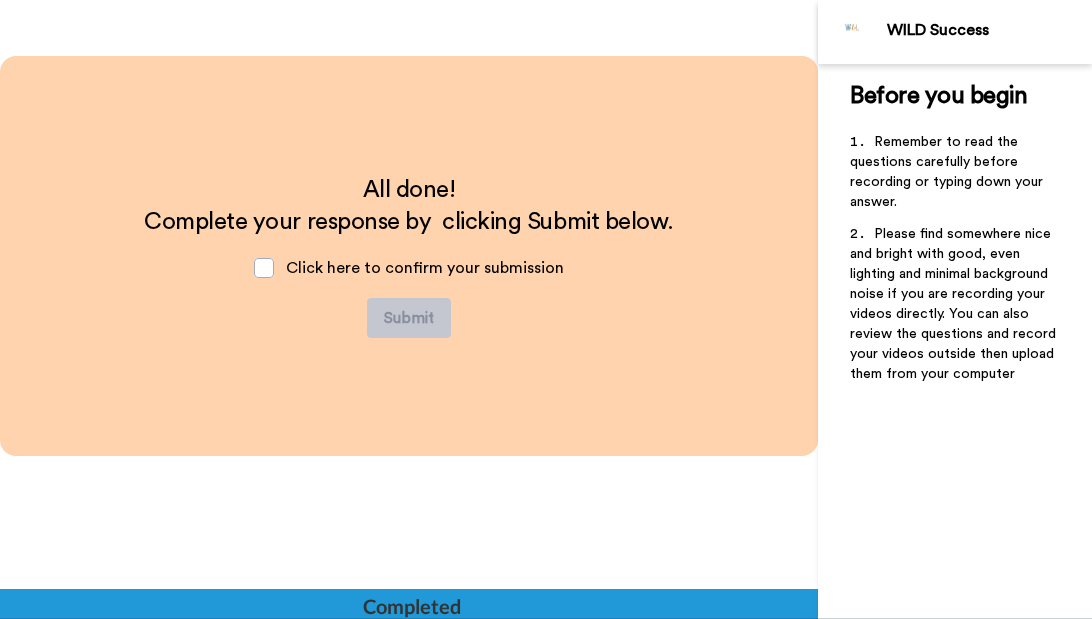 click on "Click here to confirm your submission" at bounding box center [409, 268] 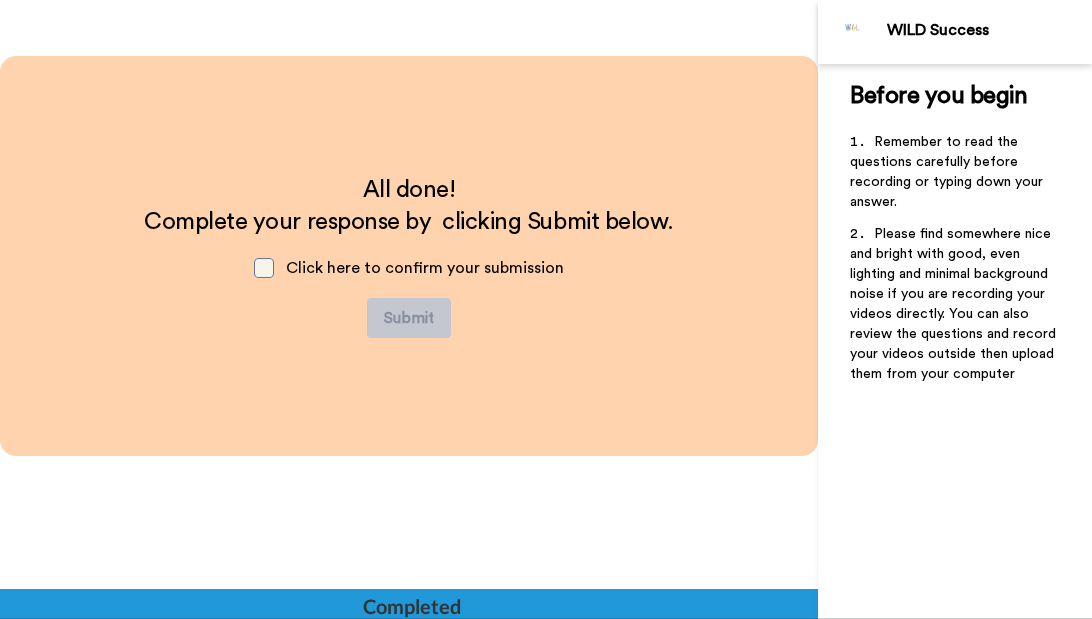 click at bounding box center (264, 268) 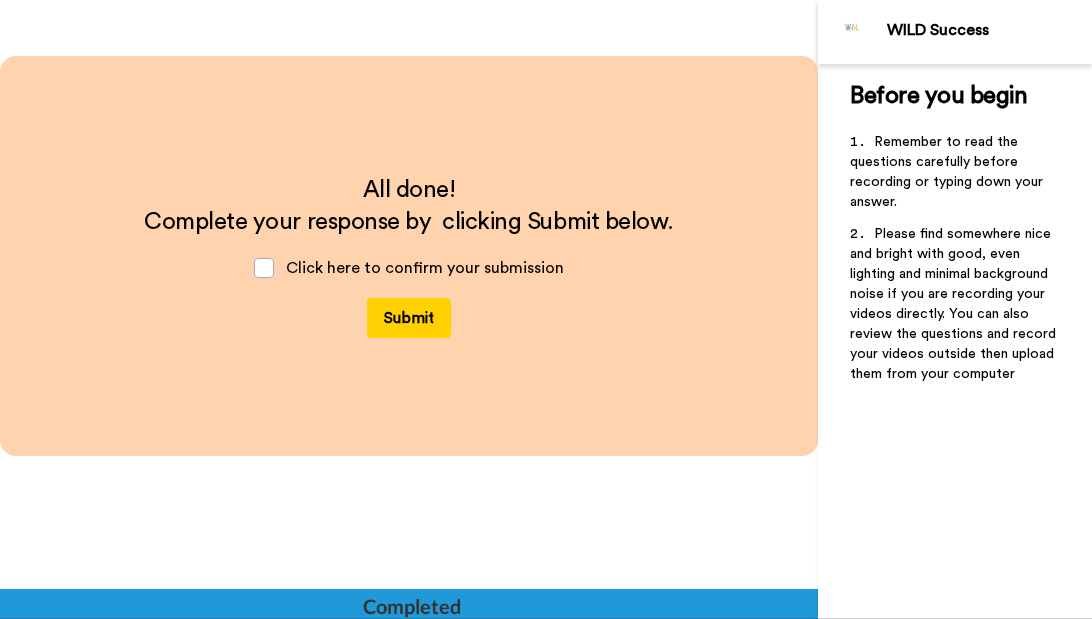 click on "Submit" at bounding box center [409, 318] 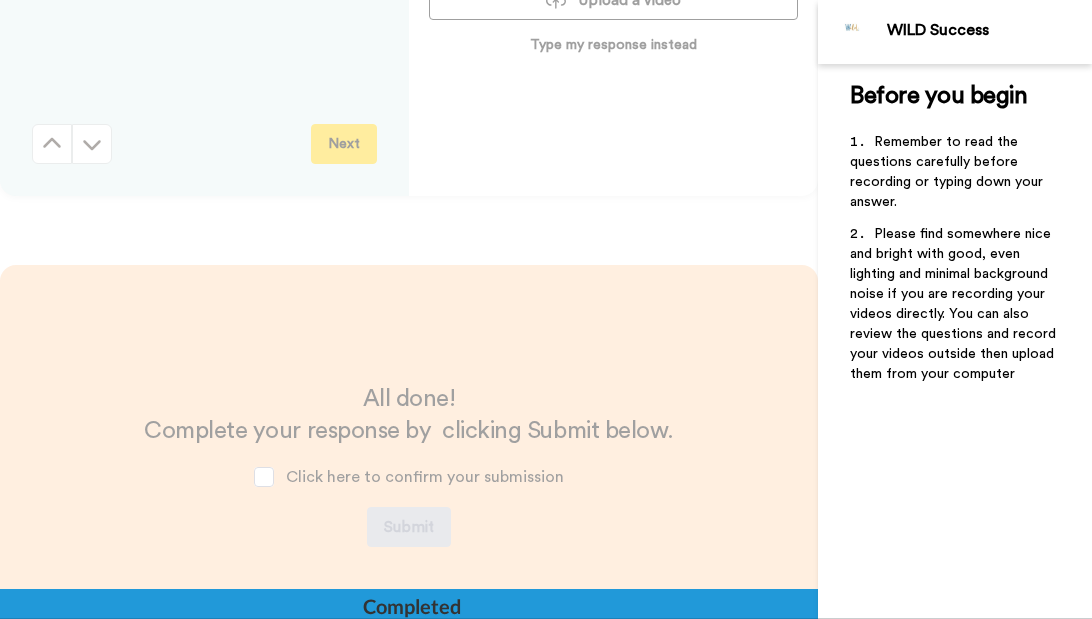 scroll, scrollTop: 3531, scrollLeft: 0, axis: vertical 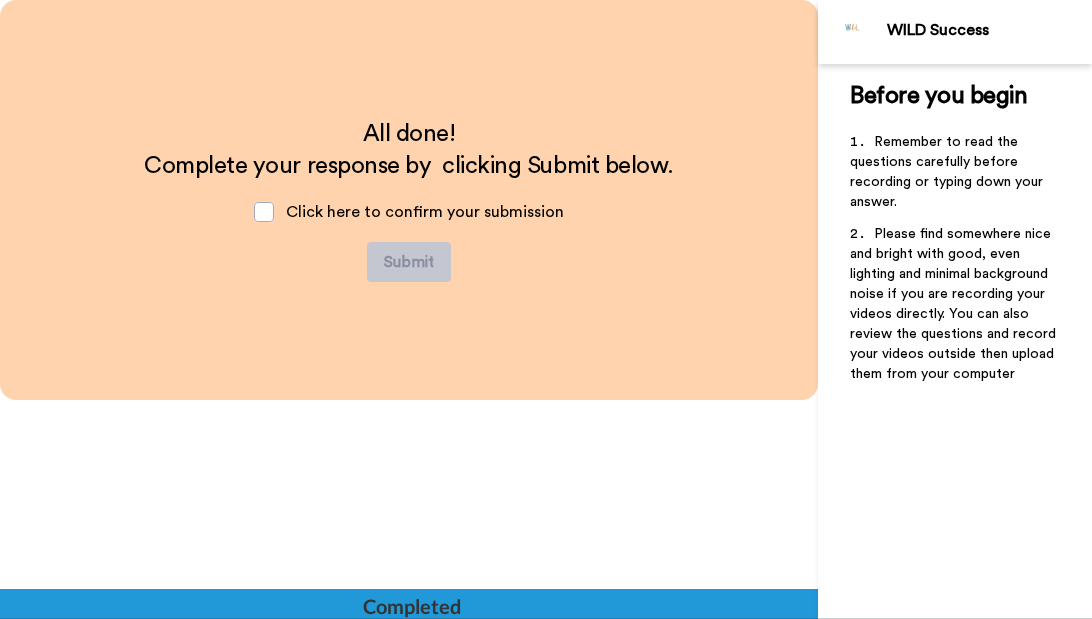 click on "Click here to confirm your submission" at bounding box center [409, 212] 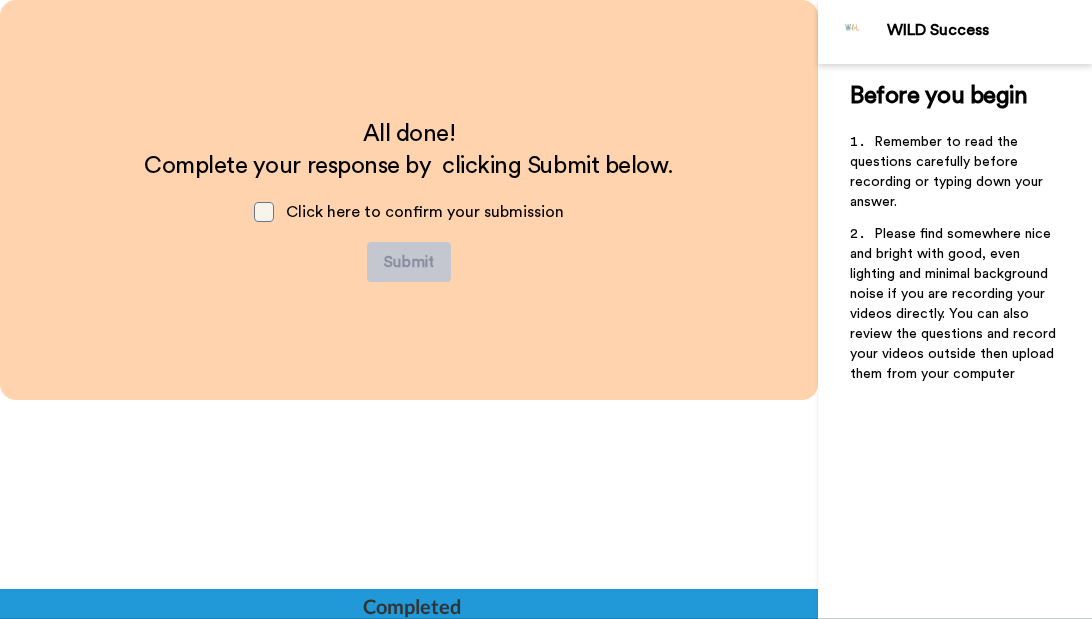 click at bounding box center (264, 212) 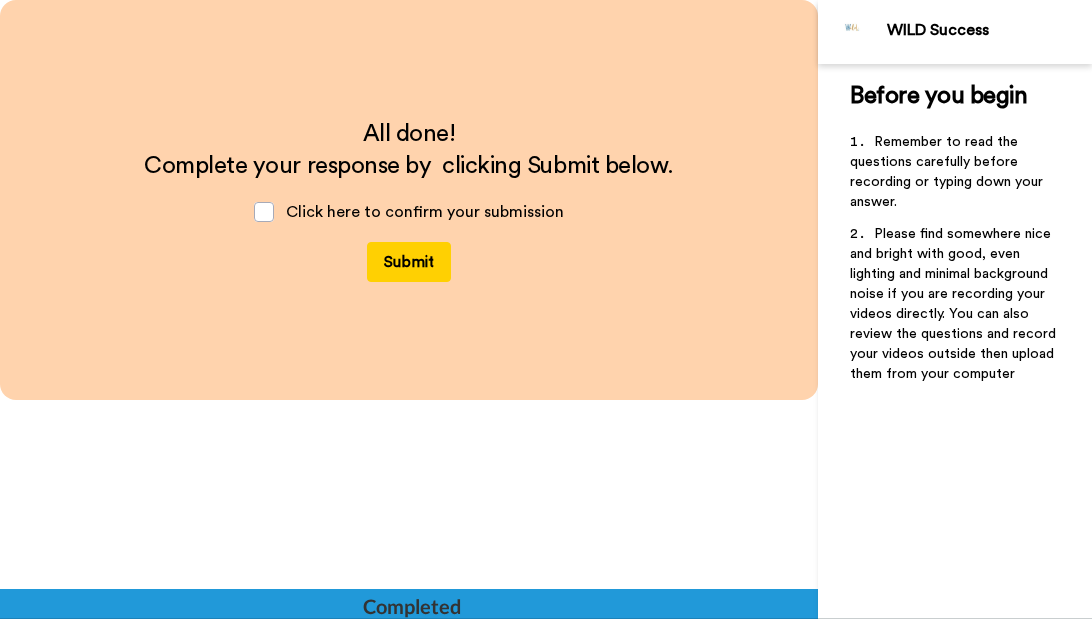click on "Click here to confirm your submission" at bounding box center [409, 212] 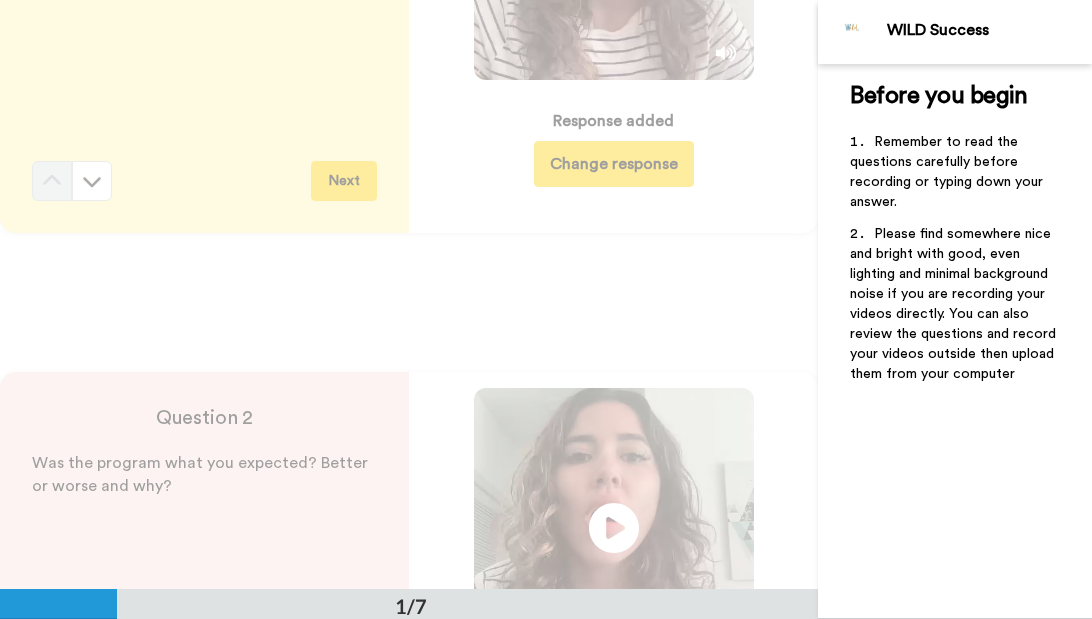 scroll, scrollTop: 0, scrollLeft: 0, axis: both 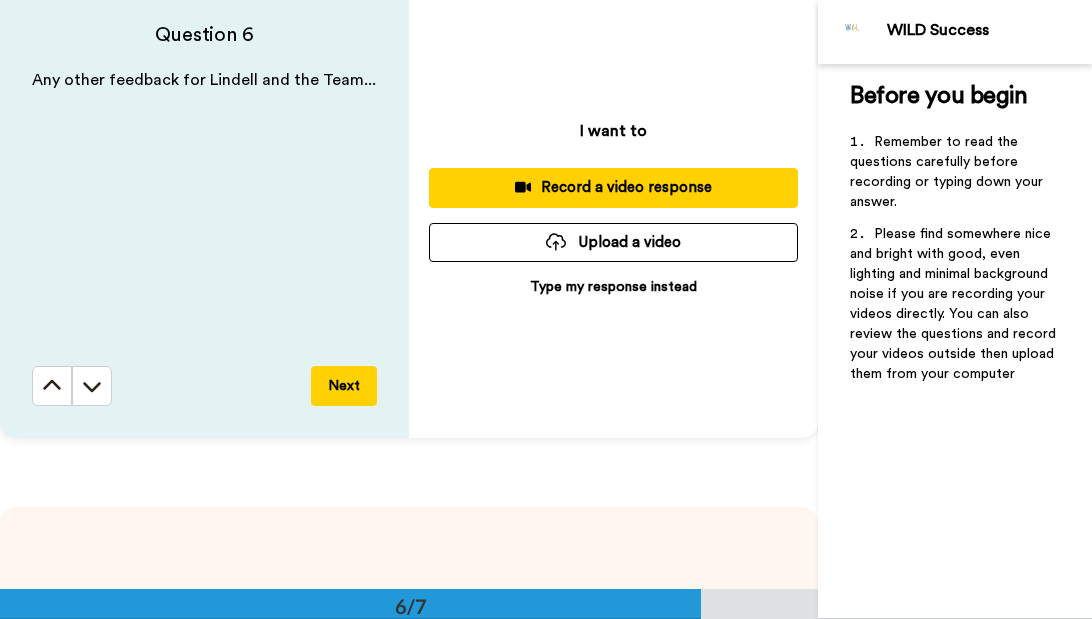 click on "Record a video response" at bounding box center (613, 187) 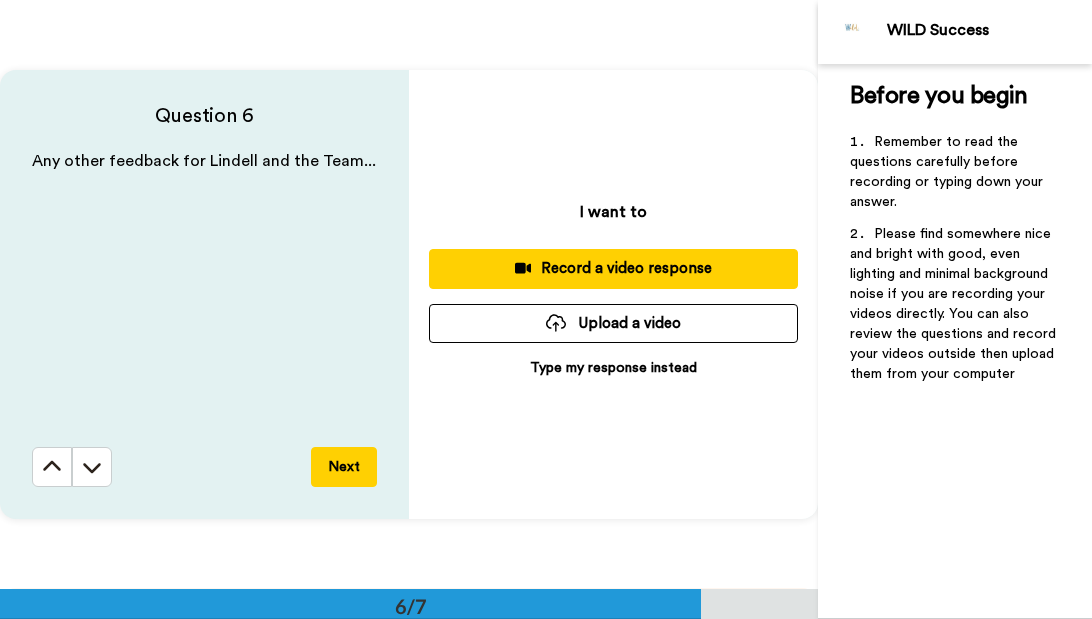 scroll, scrollTop: 2971, scrollLeft: 0, axis: vertical 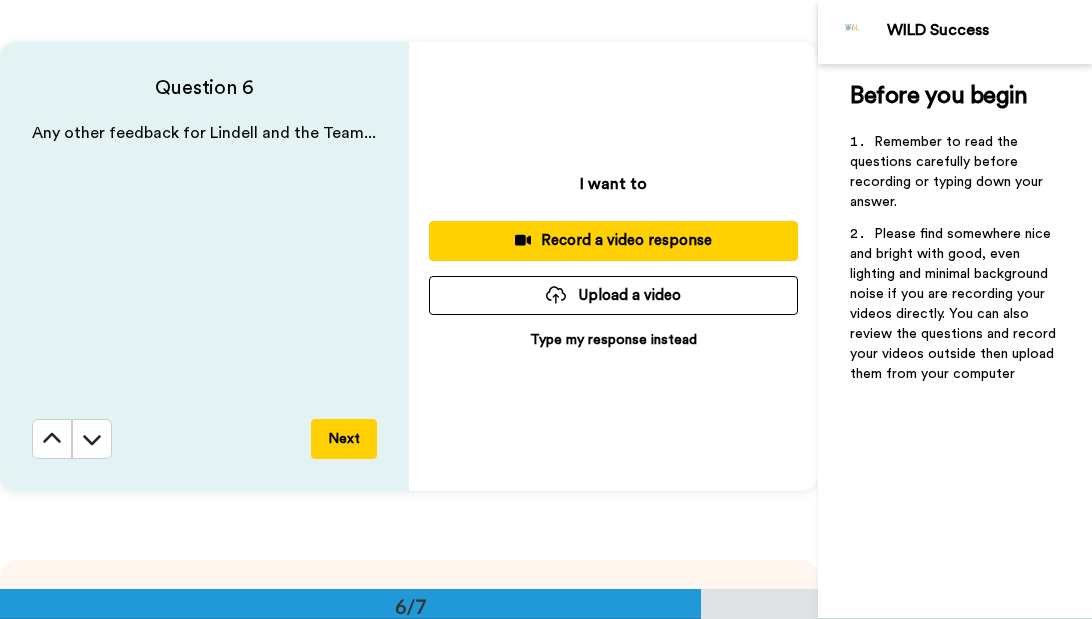 click on "Record a video response" at bounding box center [613, 240] 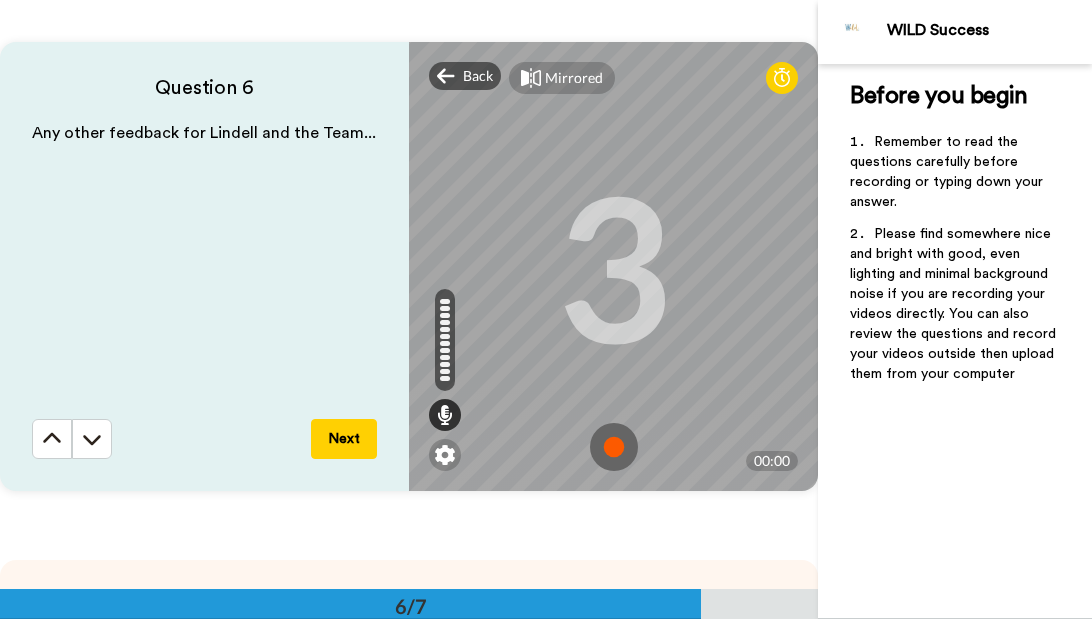 scroll, scrollTop: 2955, scrollLeft: 0, axis: vertical 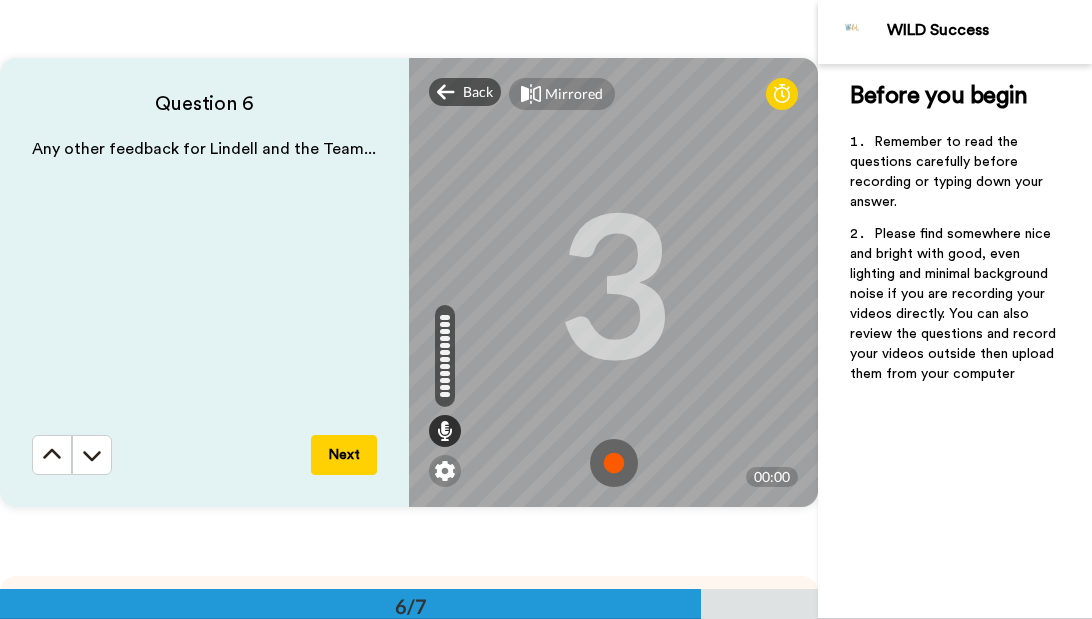 click at bounding box center (614, 463) 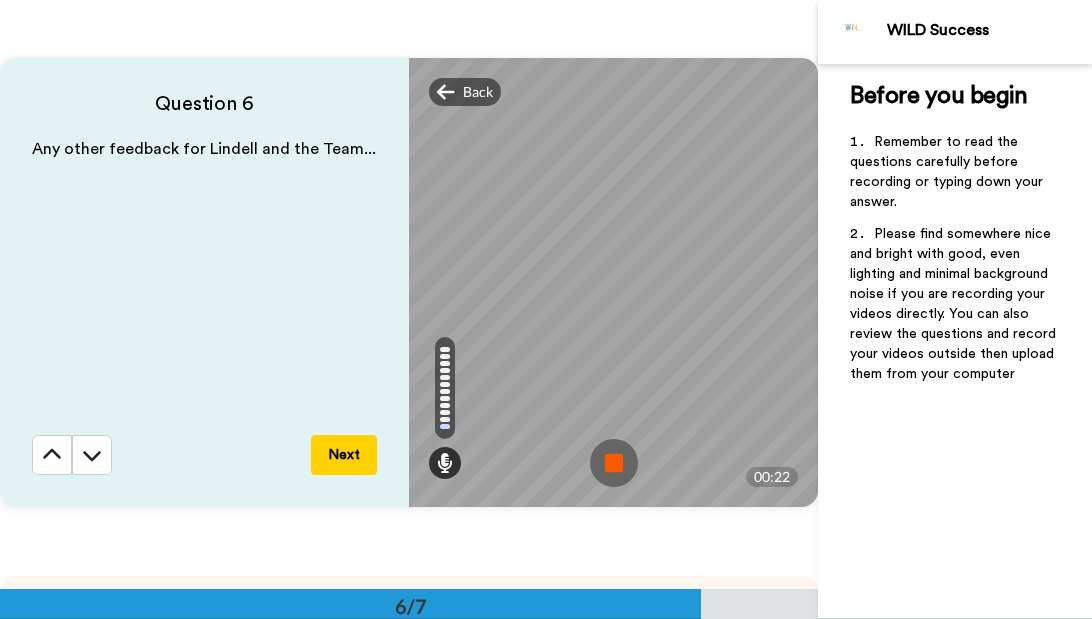 click at bounding box center (614, 463) 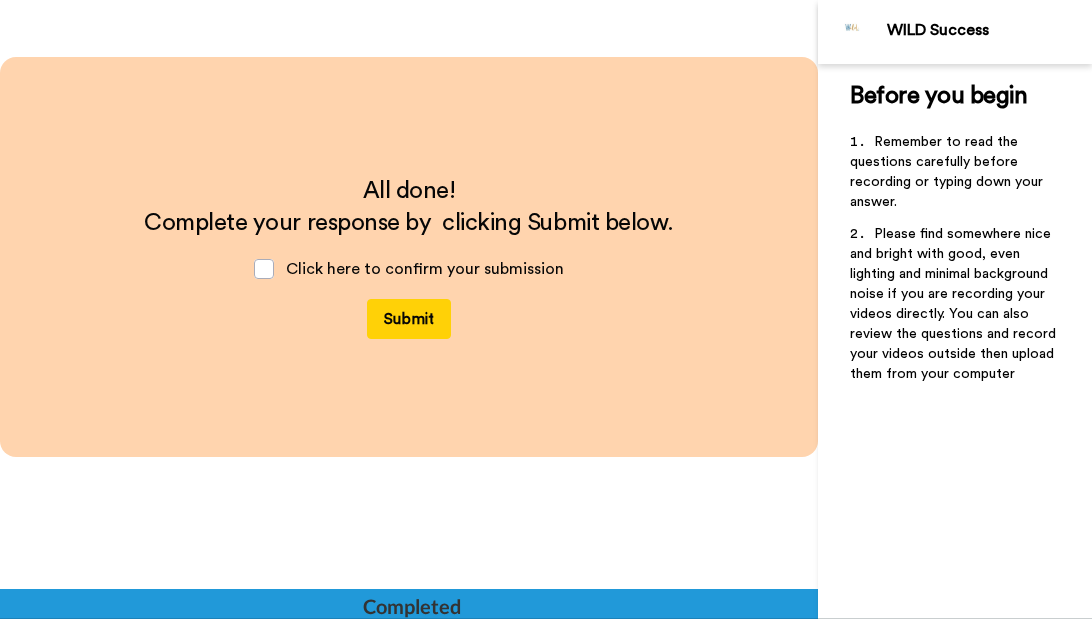 scroll, scrollTop: 3531, scrollLeft: 0, axis: vertical 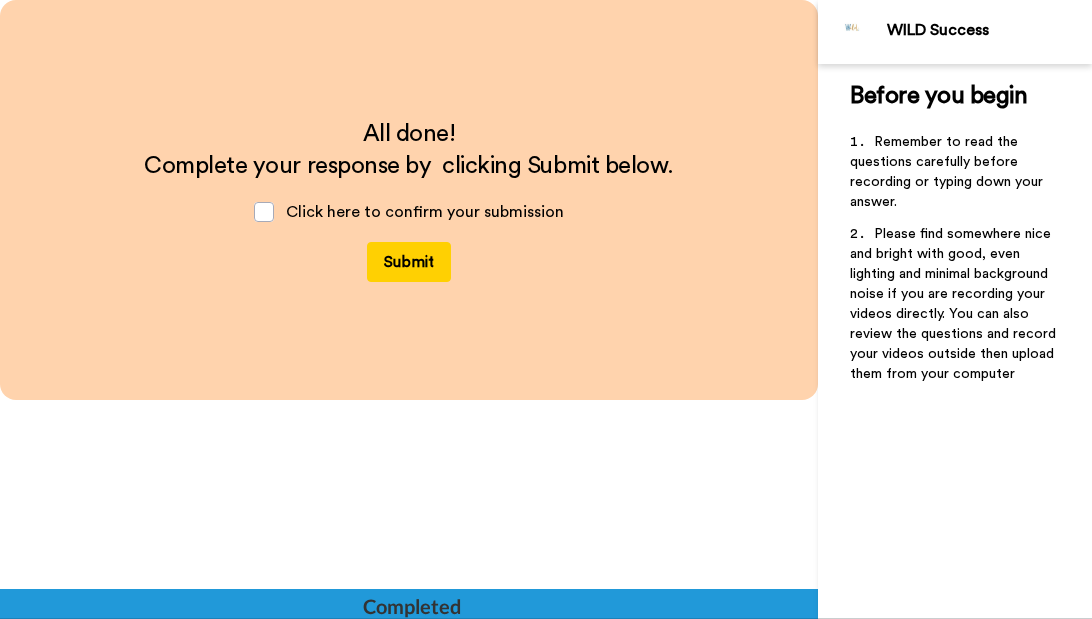 click on "Click here to confirm your submission" at bounding box center [425, 212] 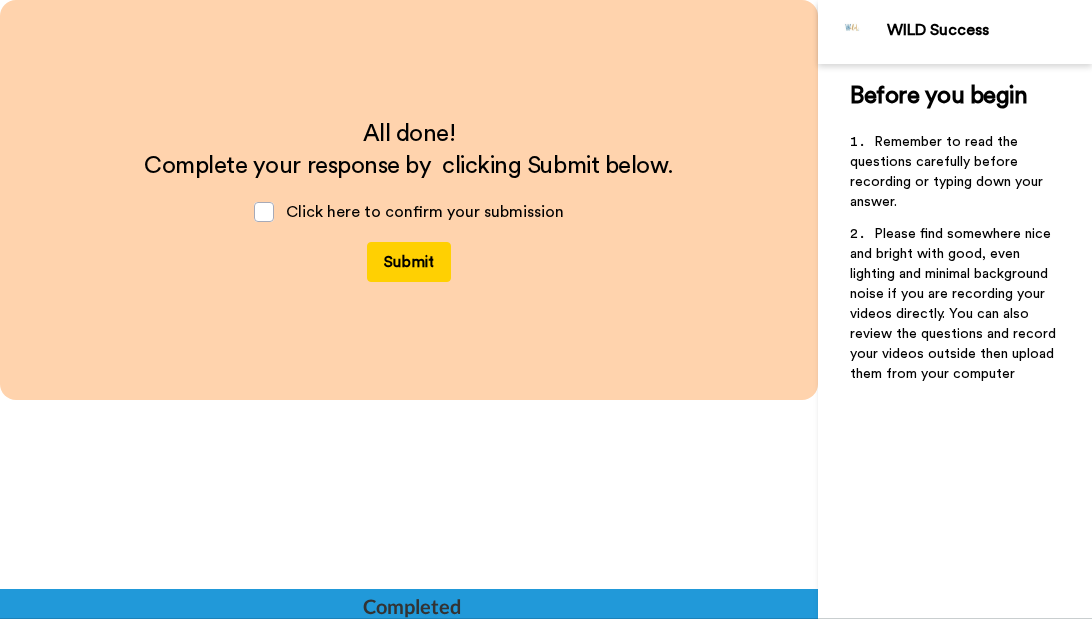 click on "Completed" at bounding box center (411, 606) 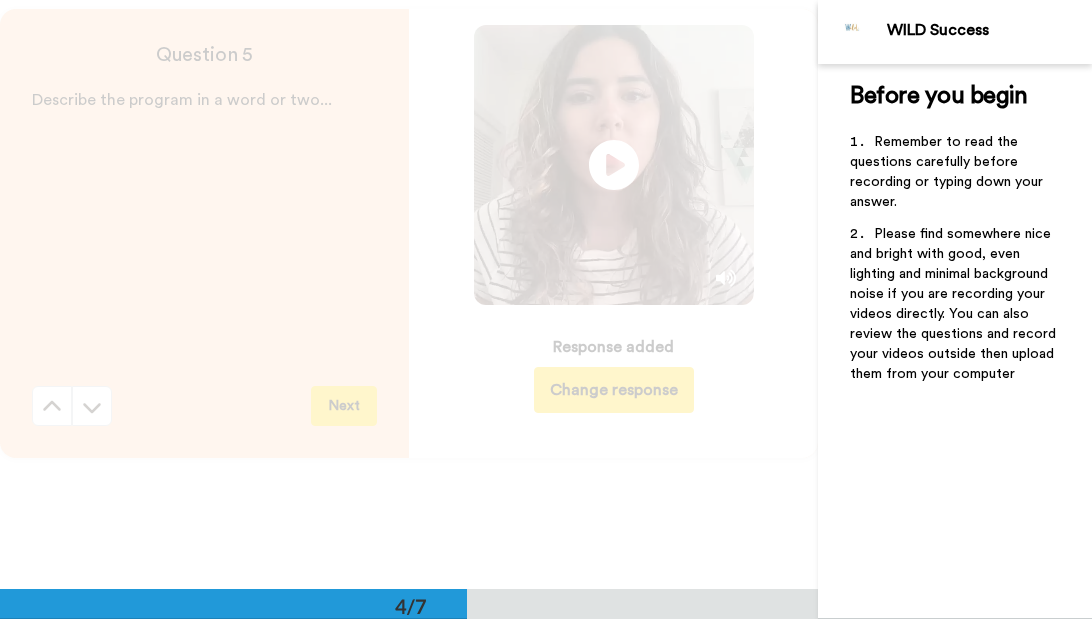 scroll, scrollTop: 3253, scrollLeft: 0, axis: vertical 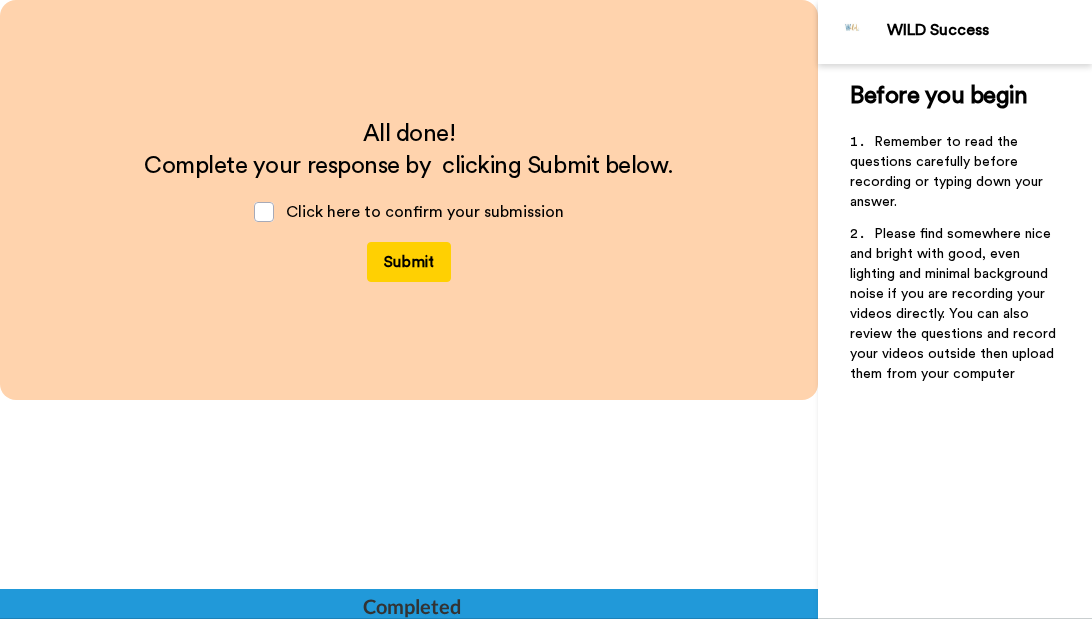 click on "Click here to confirm your submission" at bounding box center (425, 212) 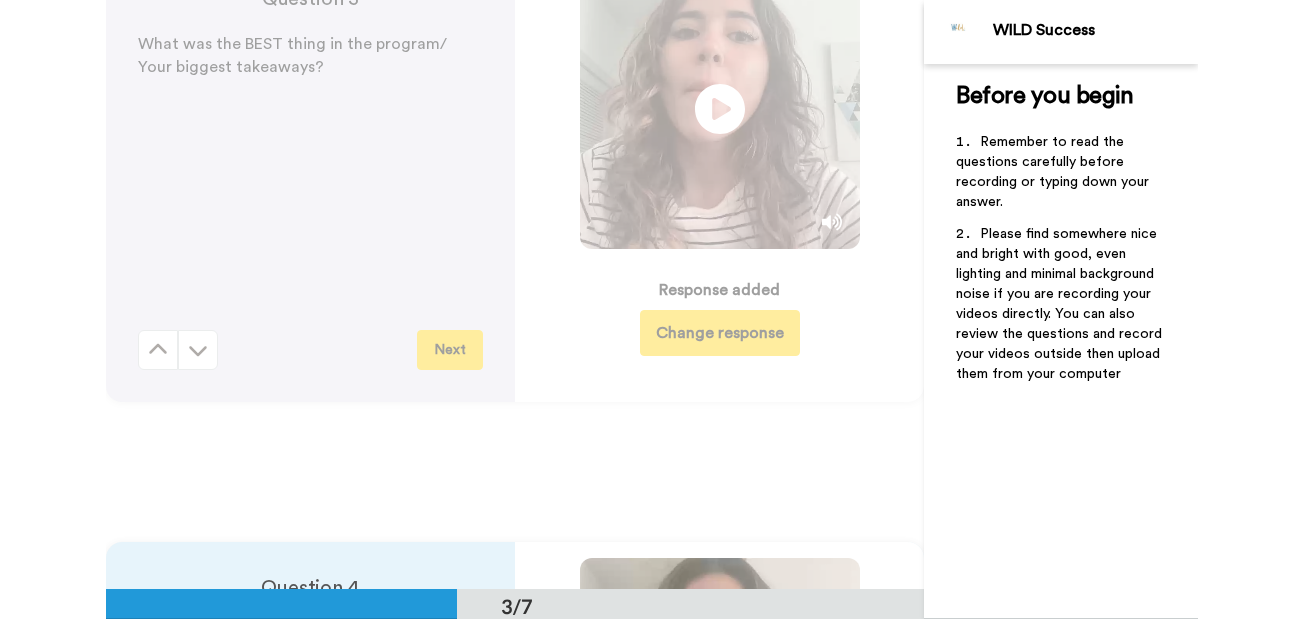 scroll, scrollTop: 0, scrollLeft: 0, axis: both 